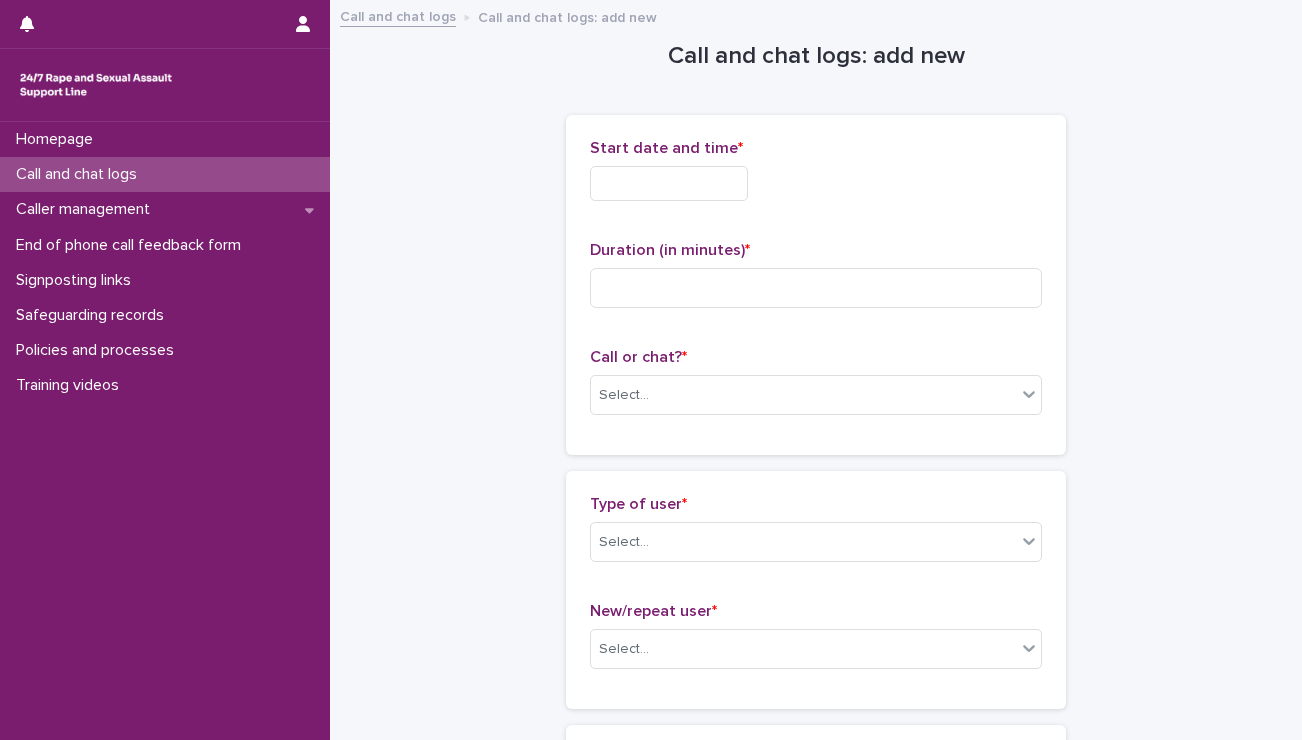 scroll, scrollTop: 0, scrollLeft: 0, axis: both 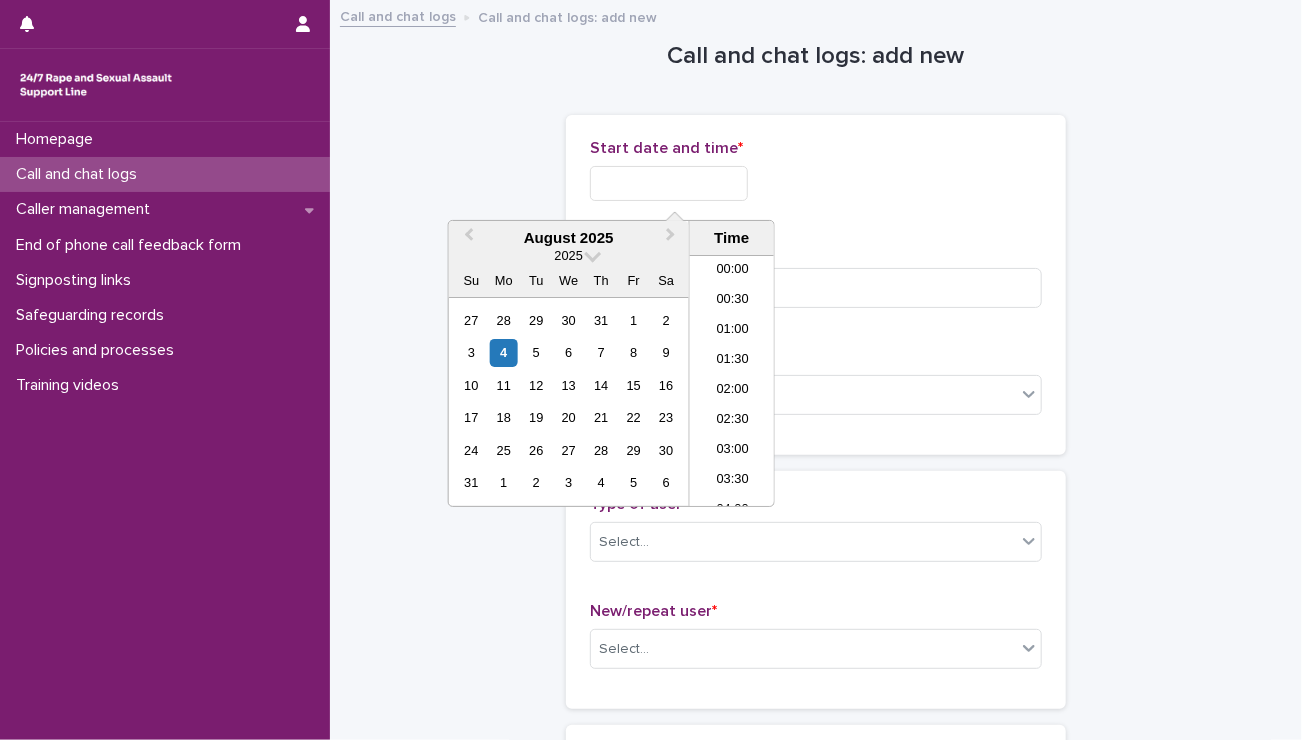 click at bounding box center (669, 183) 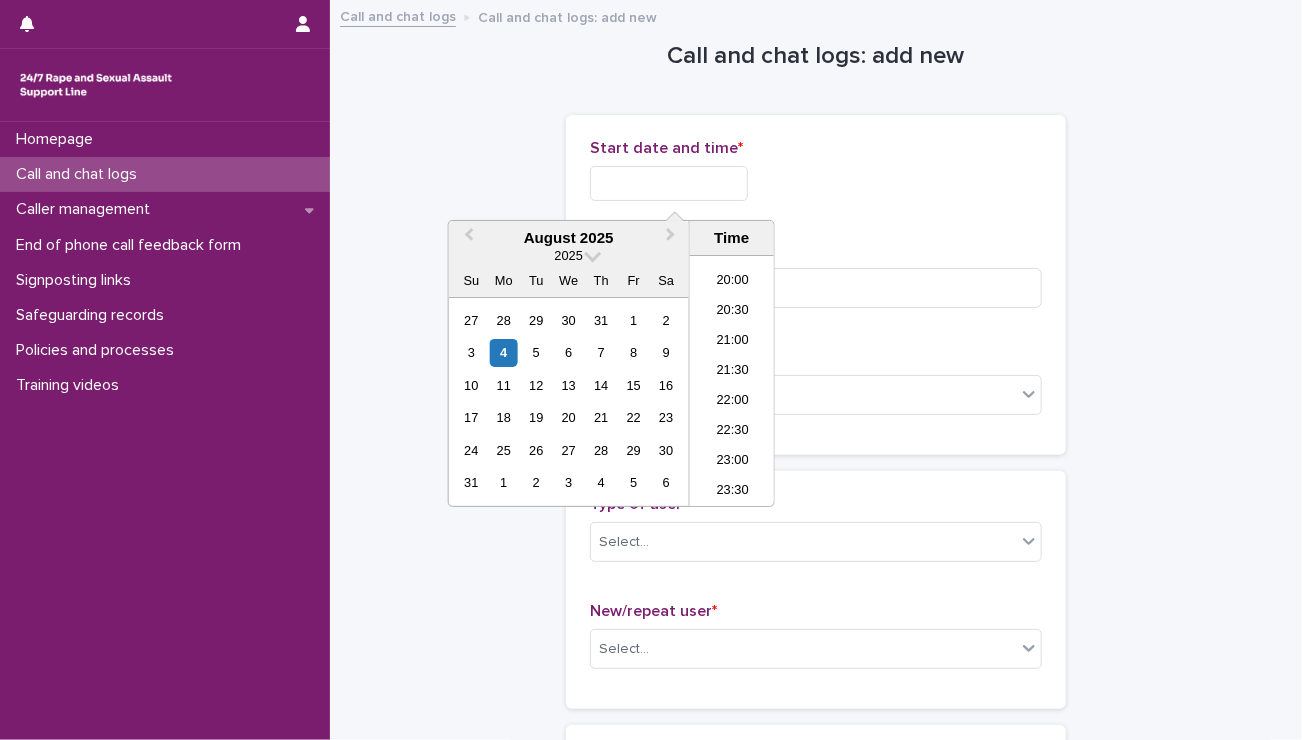 type on "*" 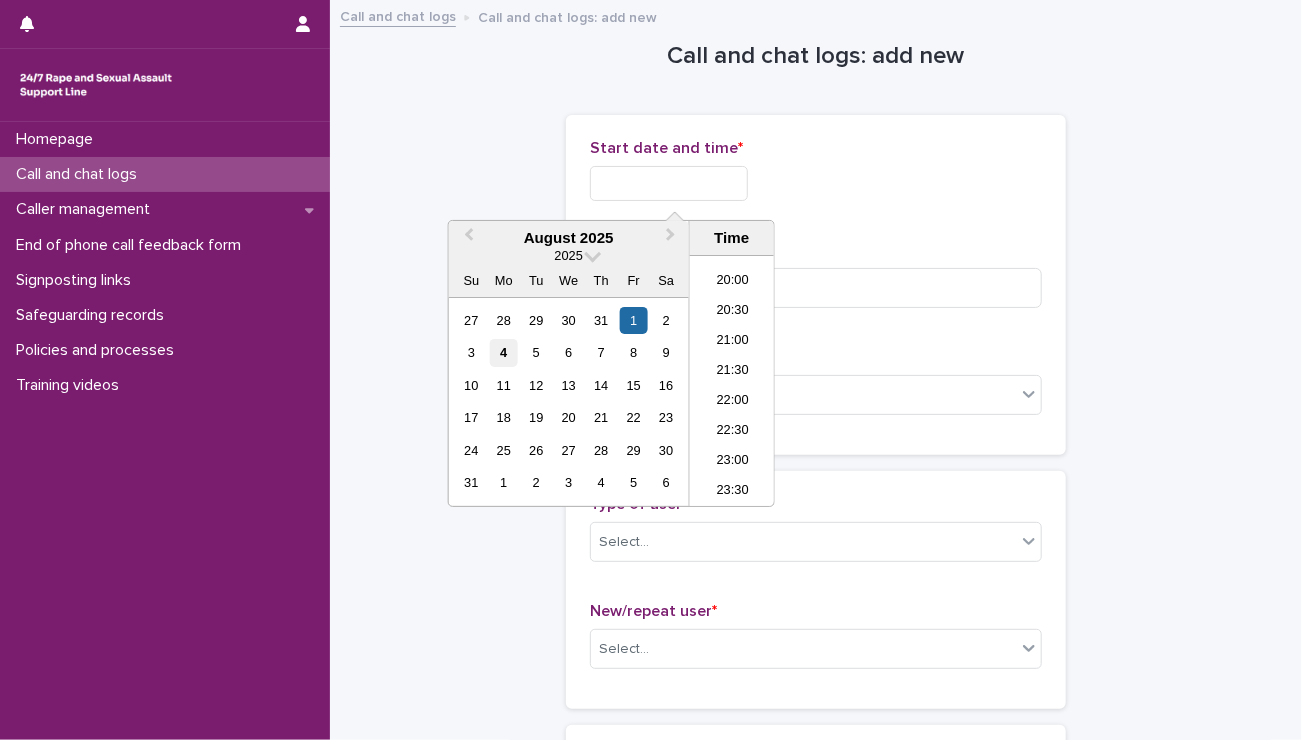 click on "4" at bounding box center (503, 352) 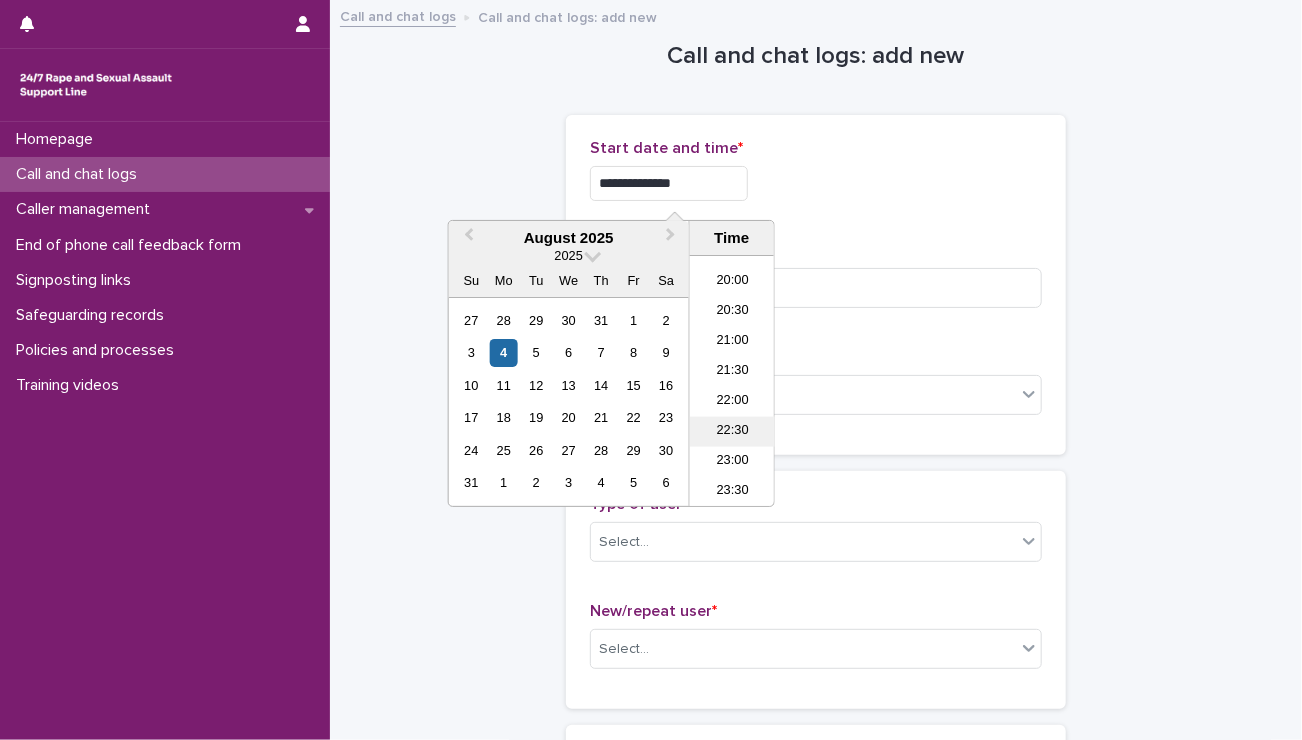 click on "22:30" at bounding box center (732, 432) 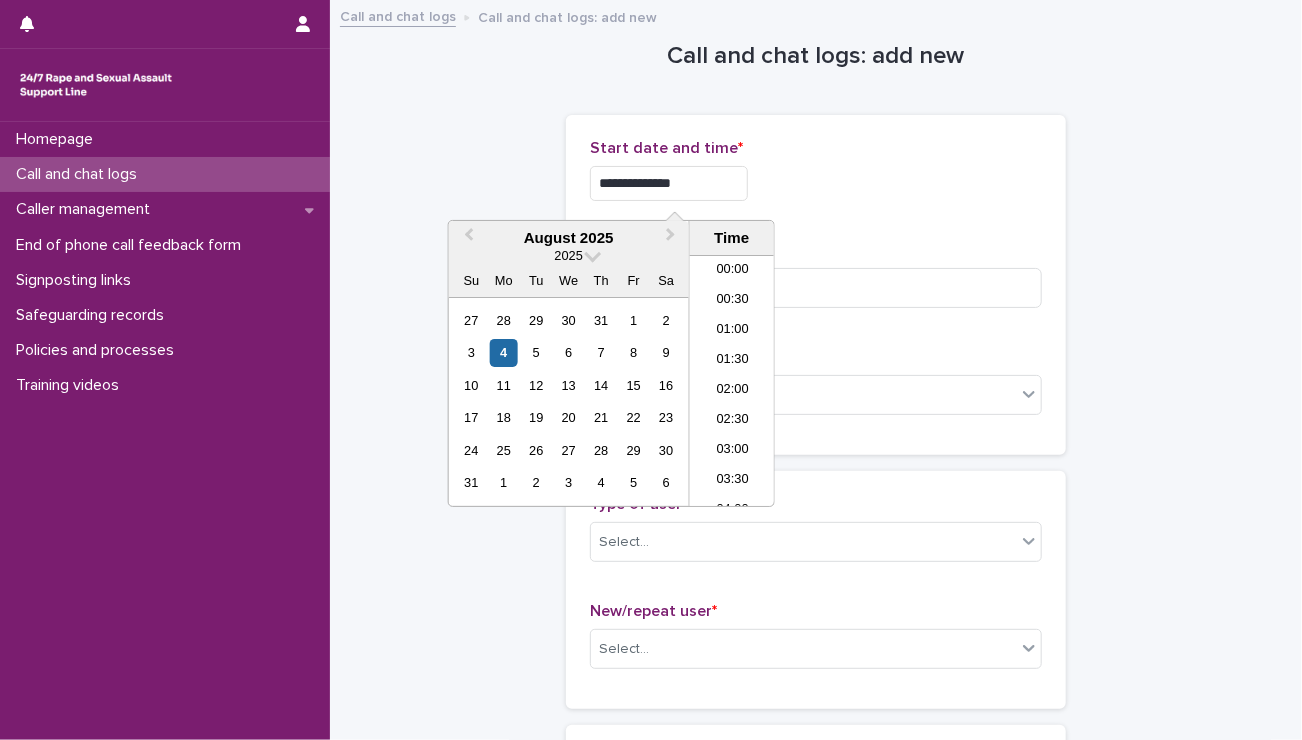 click on "**********" at bounding box center (669, 183) 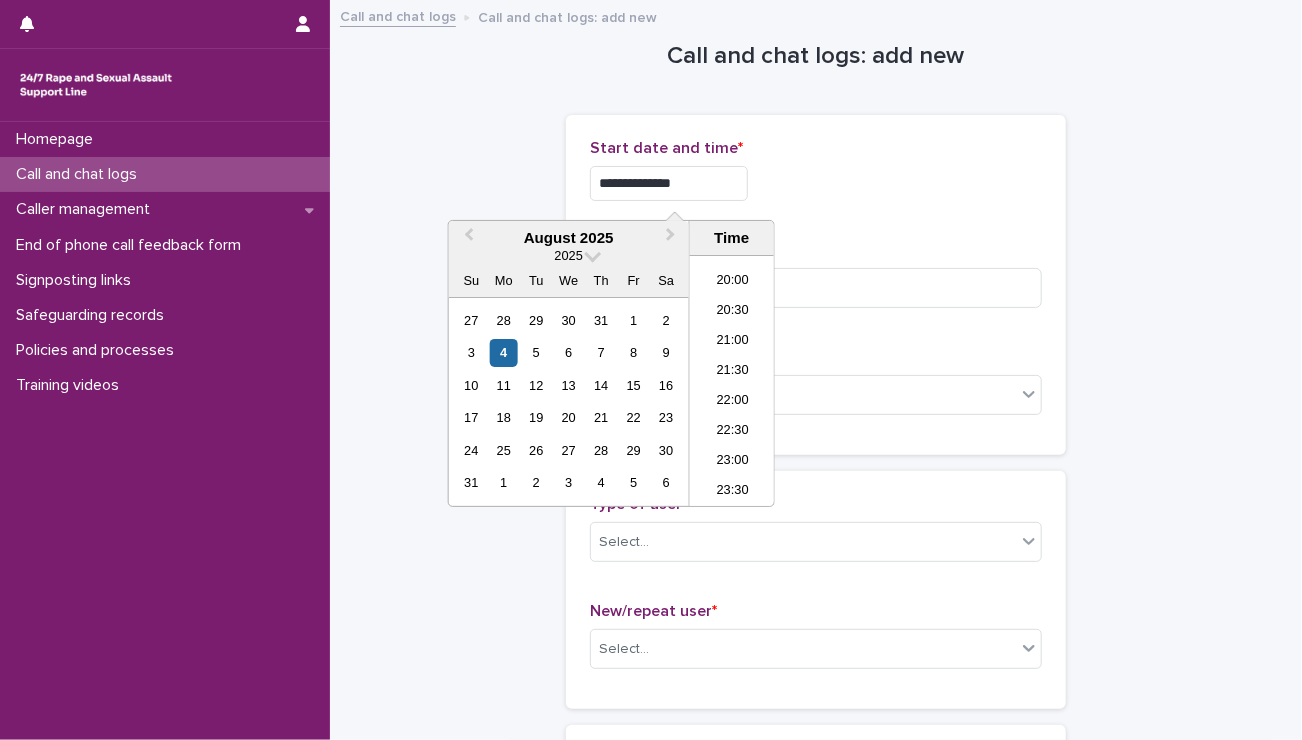 type on "**********" 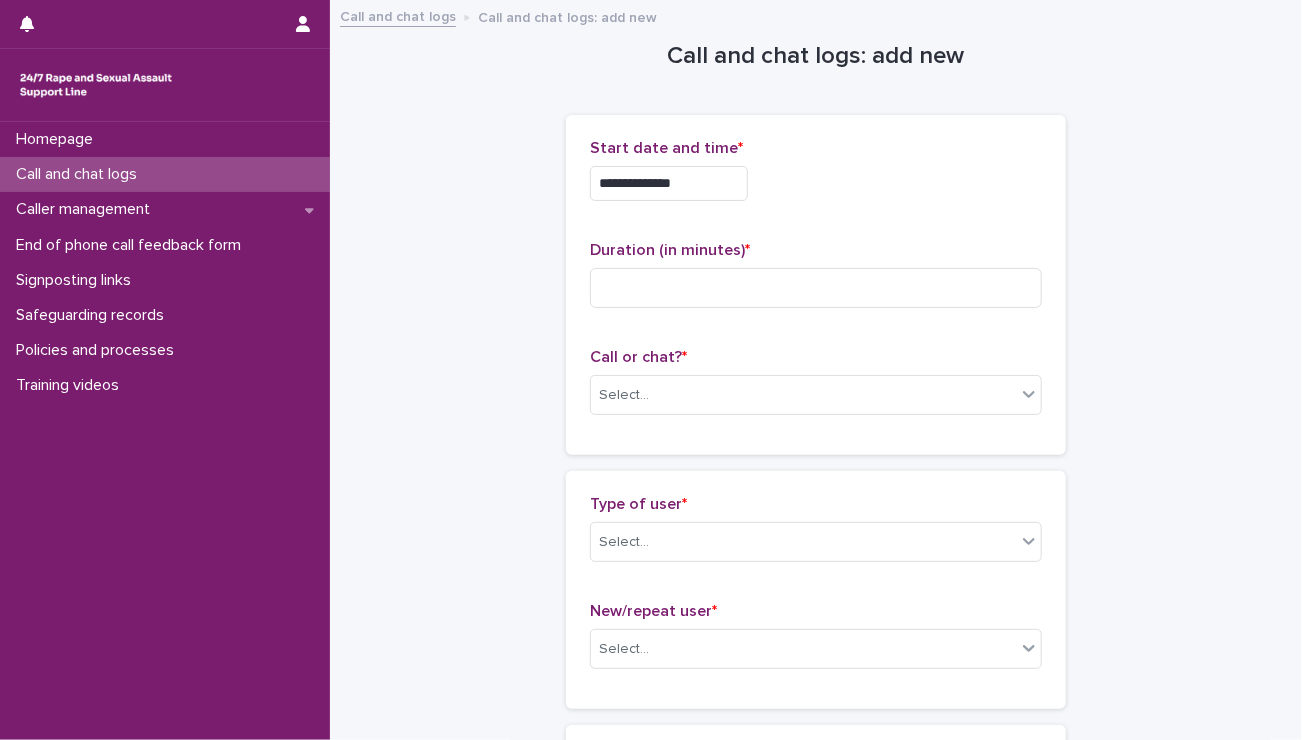 click on "**********" at bounding box center [816, 178] 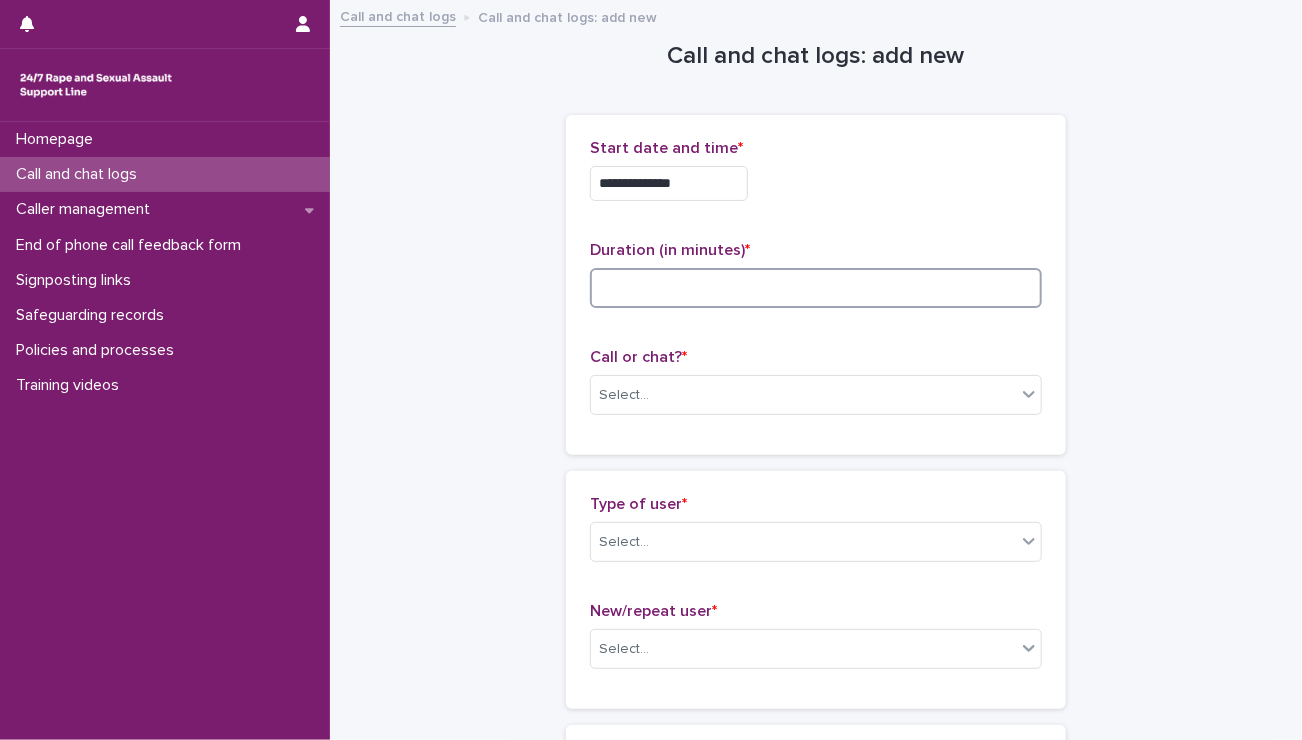 click at bounding box center (816, 288) 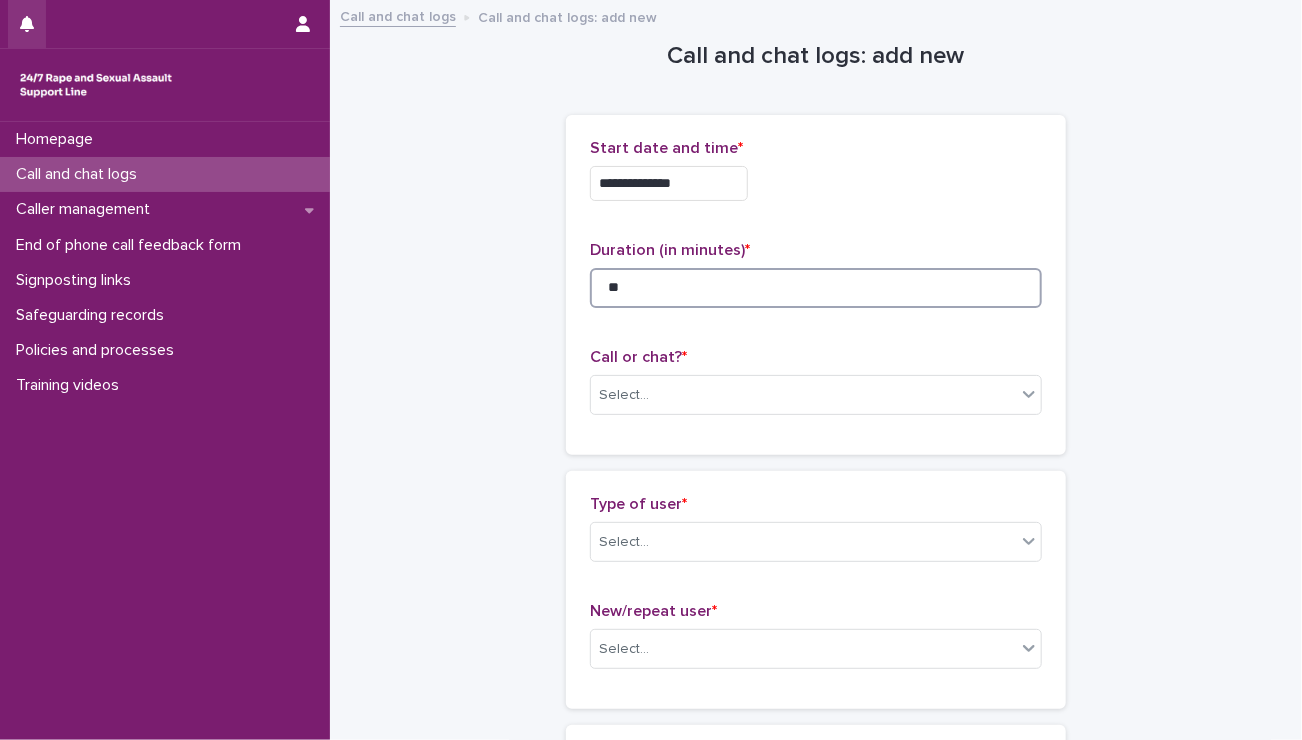 type on "**" 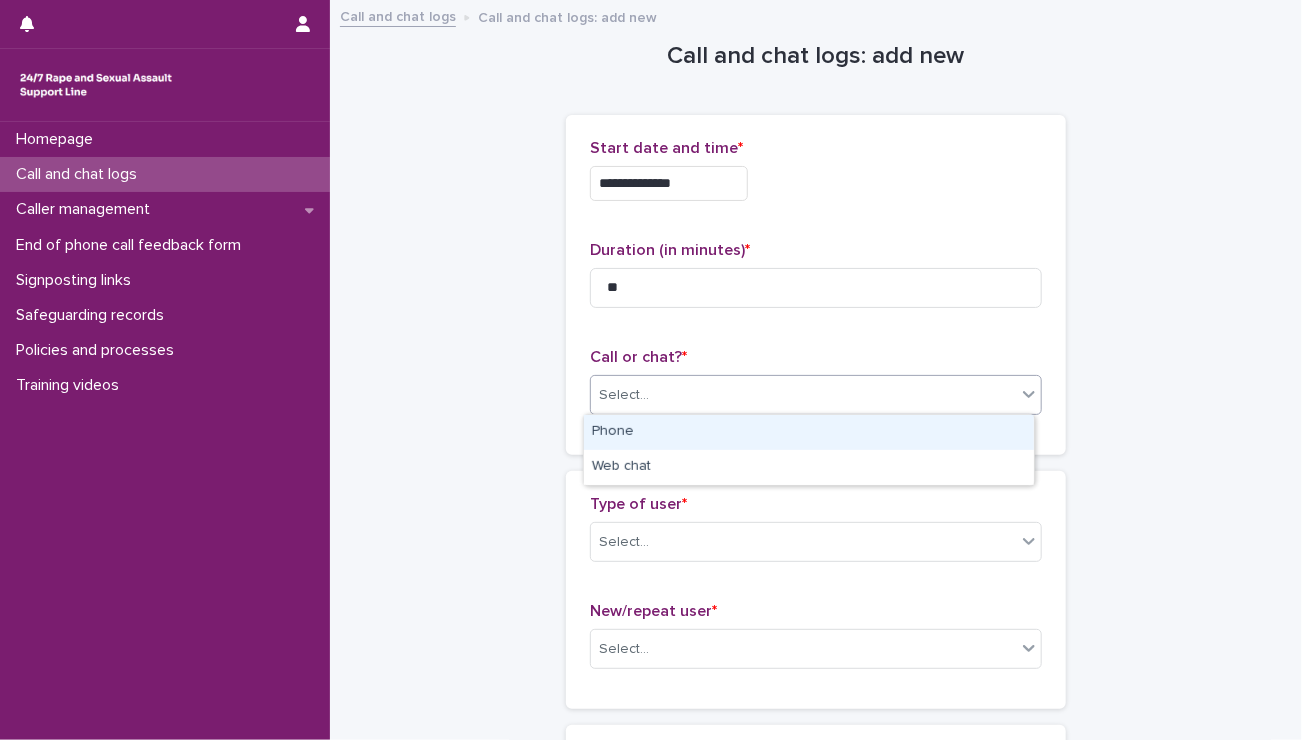 click on "Select..." at bounding box center (624, 395) 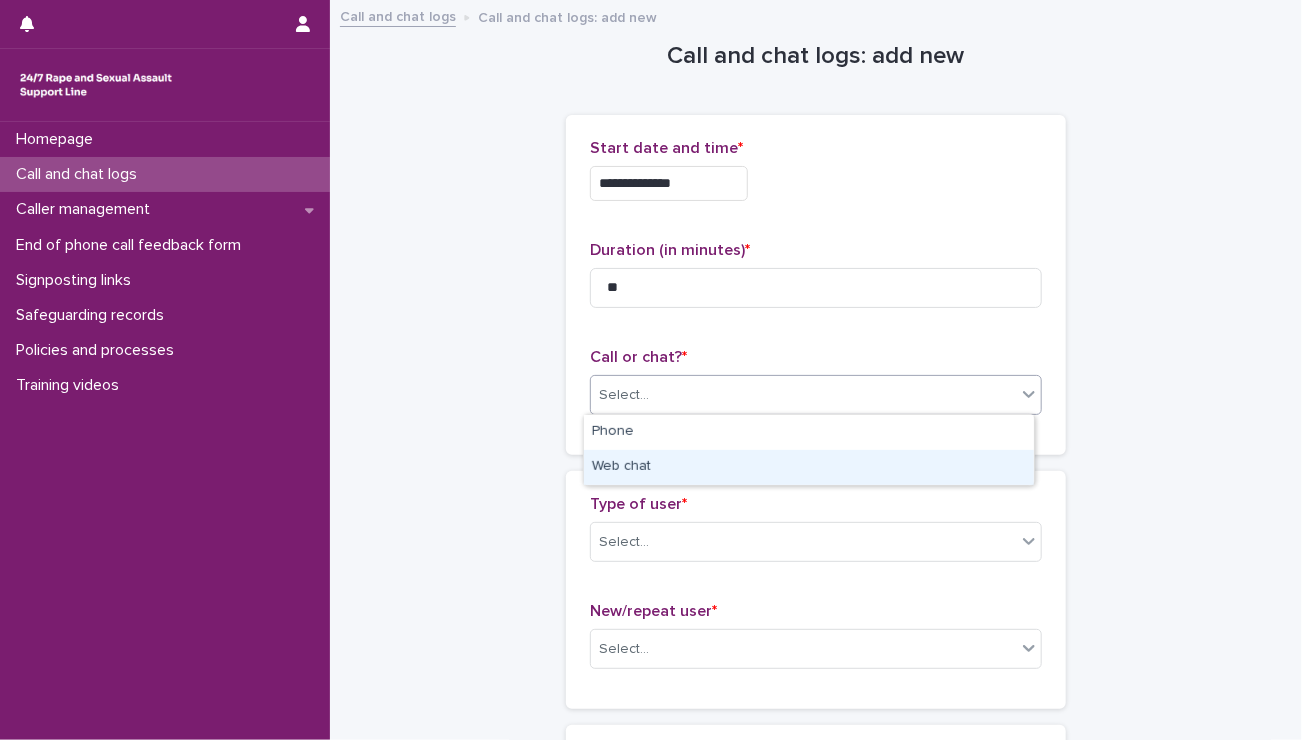 click on "Web chat" at bounding box center (809, 467) 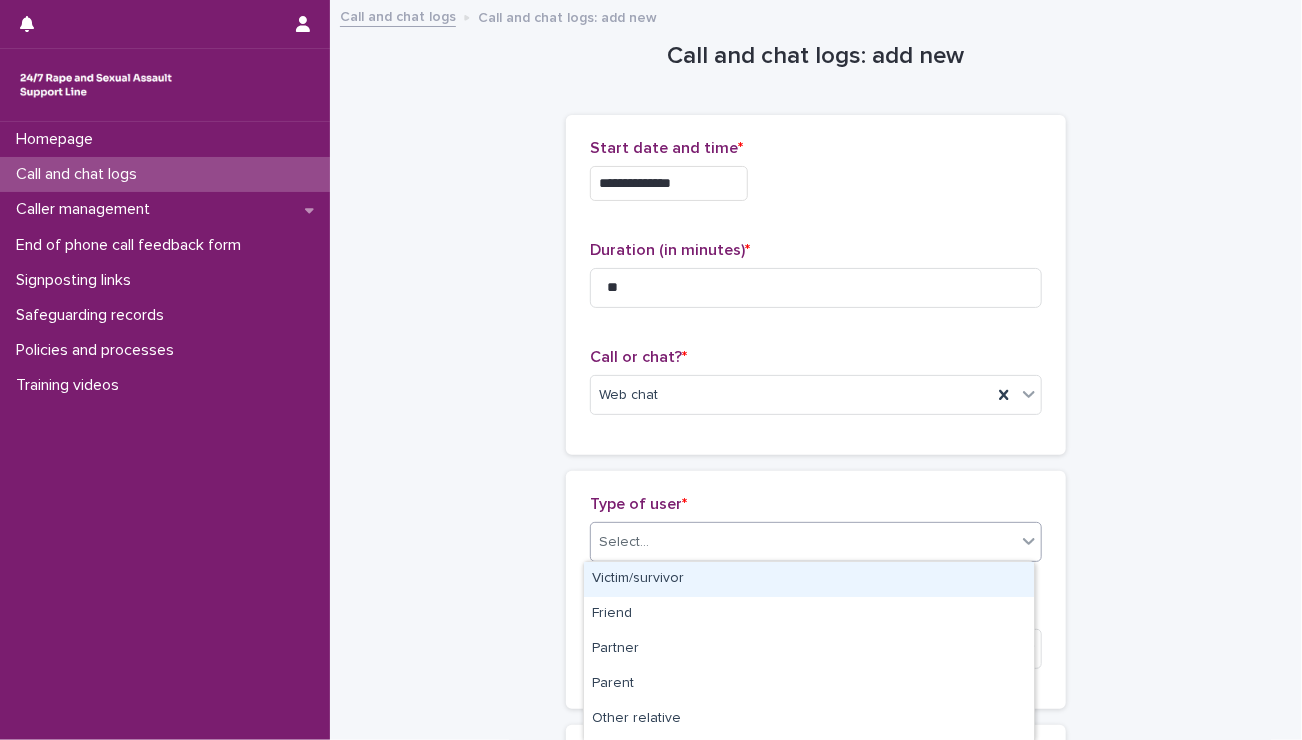 click on "Select..." at bounding box center [803, 542] 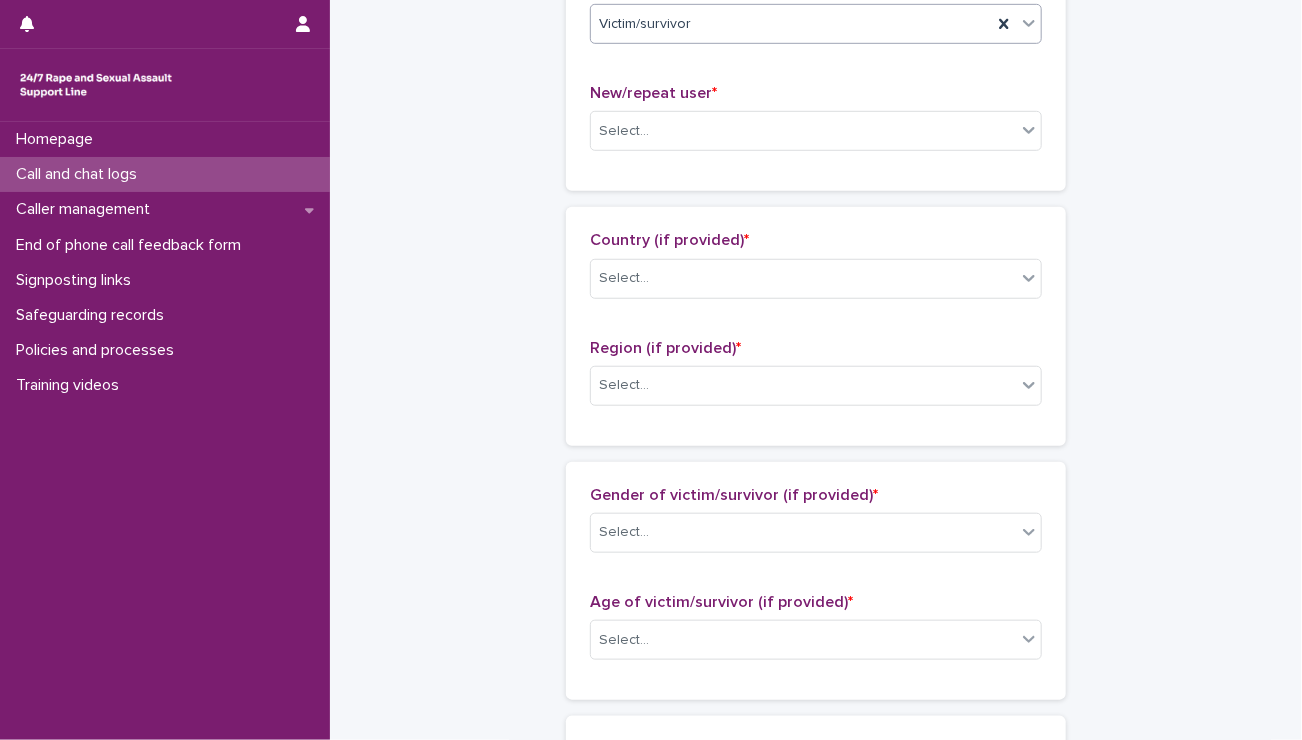 scroll, scrollTop: 520, scrollLeft: 0, axis: vertical 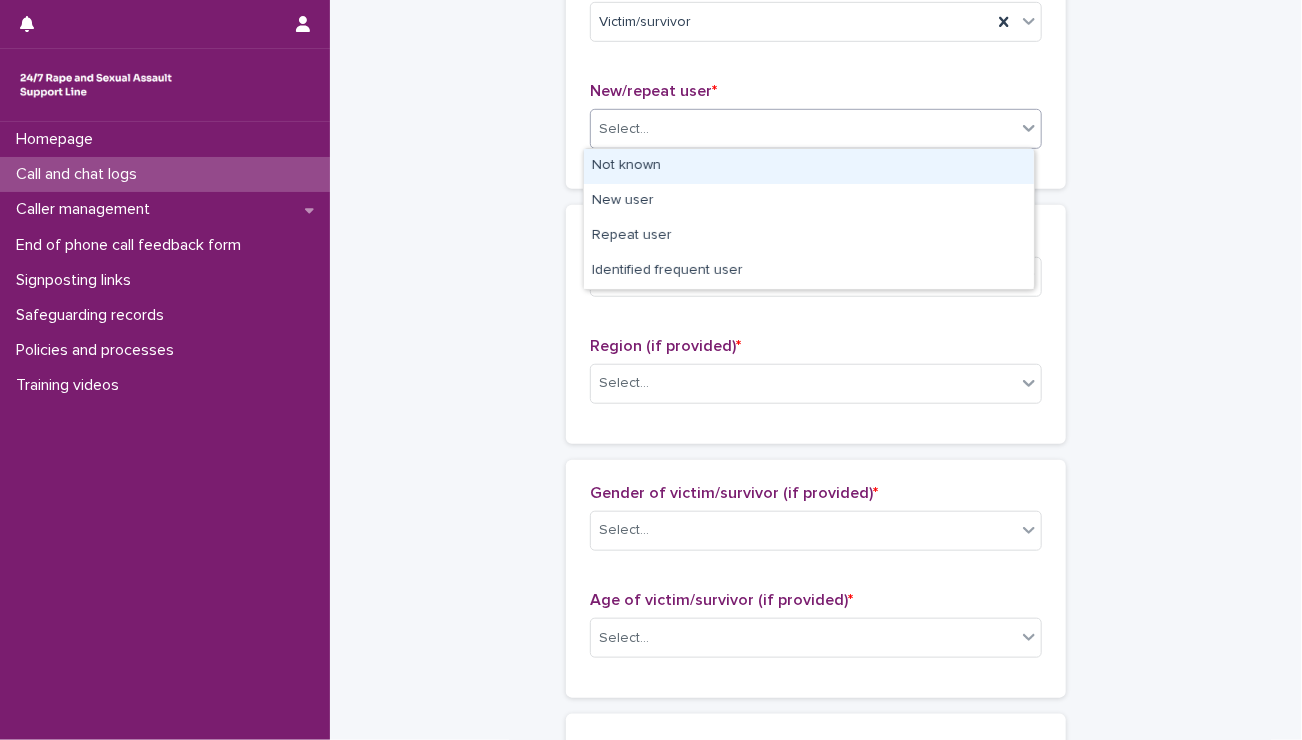 click on "Select..." at bounding box center (803, 129) 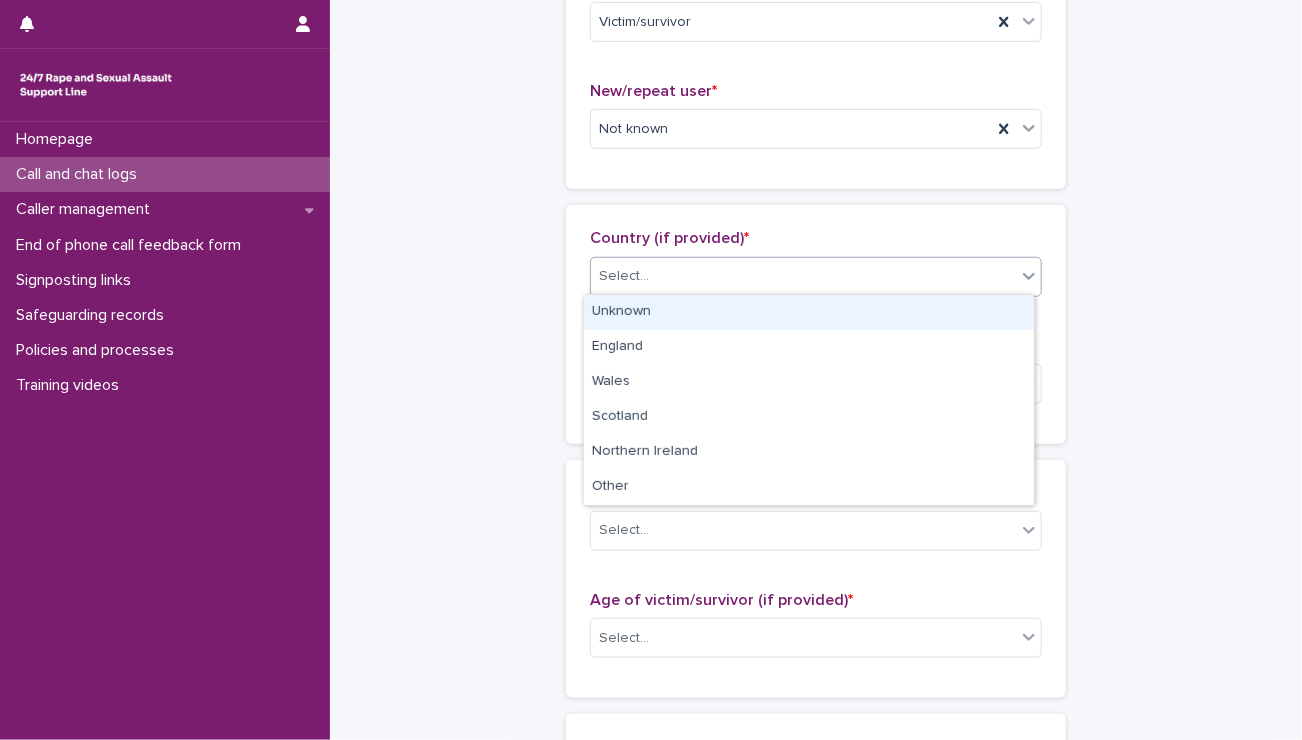 click on "Select..." at bounding box center (624, 276) 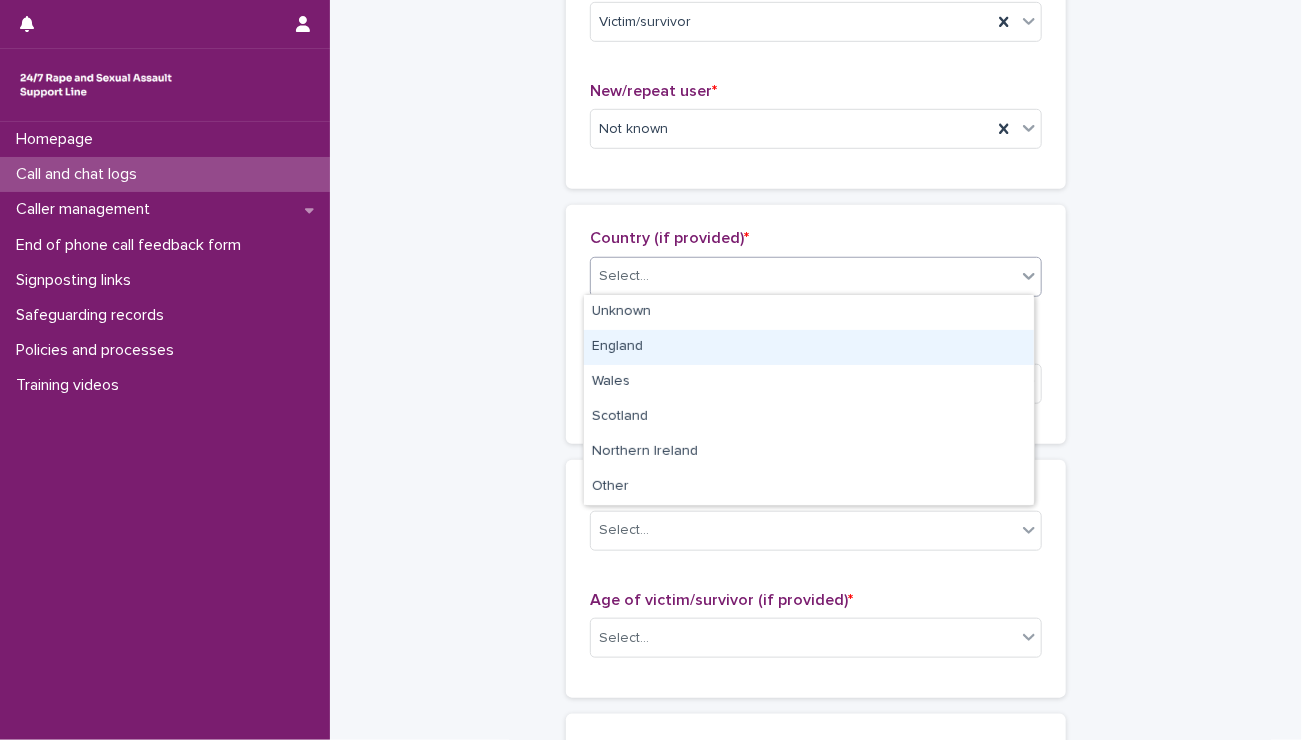 click on "England" at bounding box center [809, 347] 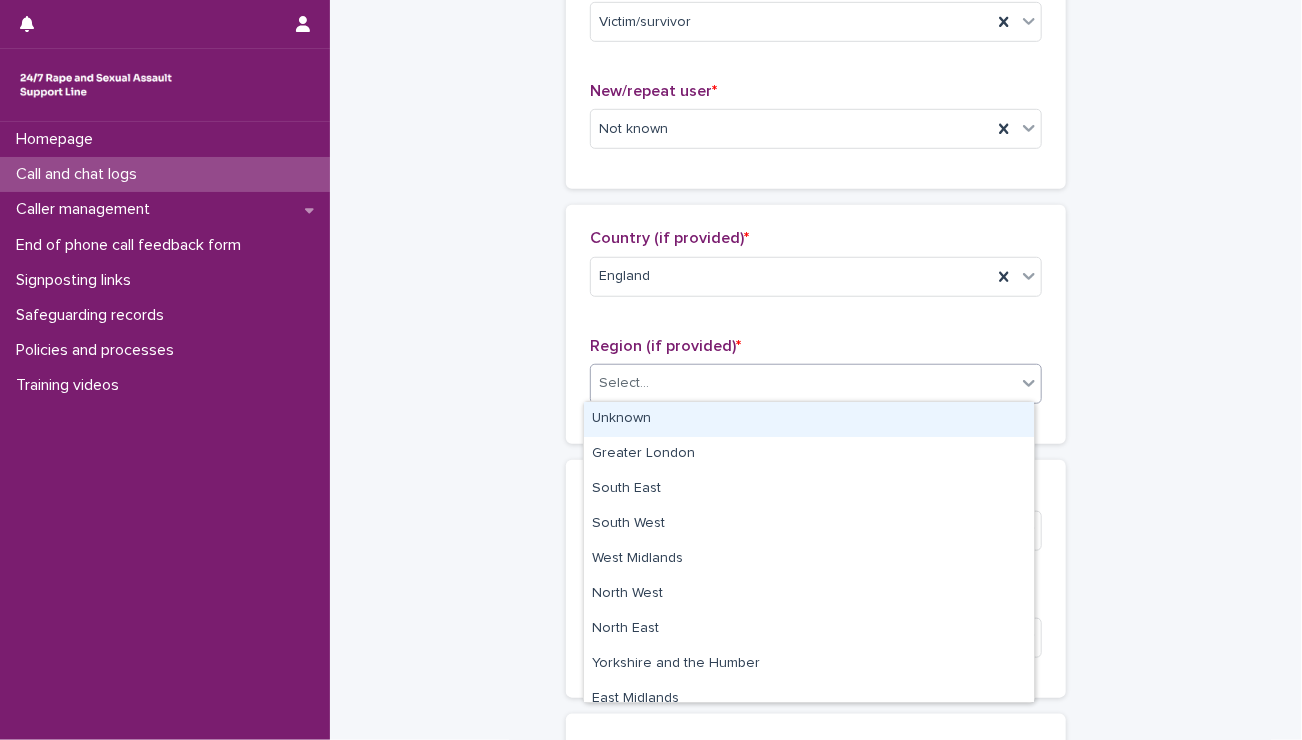 click on "Select..." at bounding box center [624, 383] 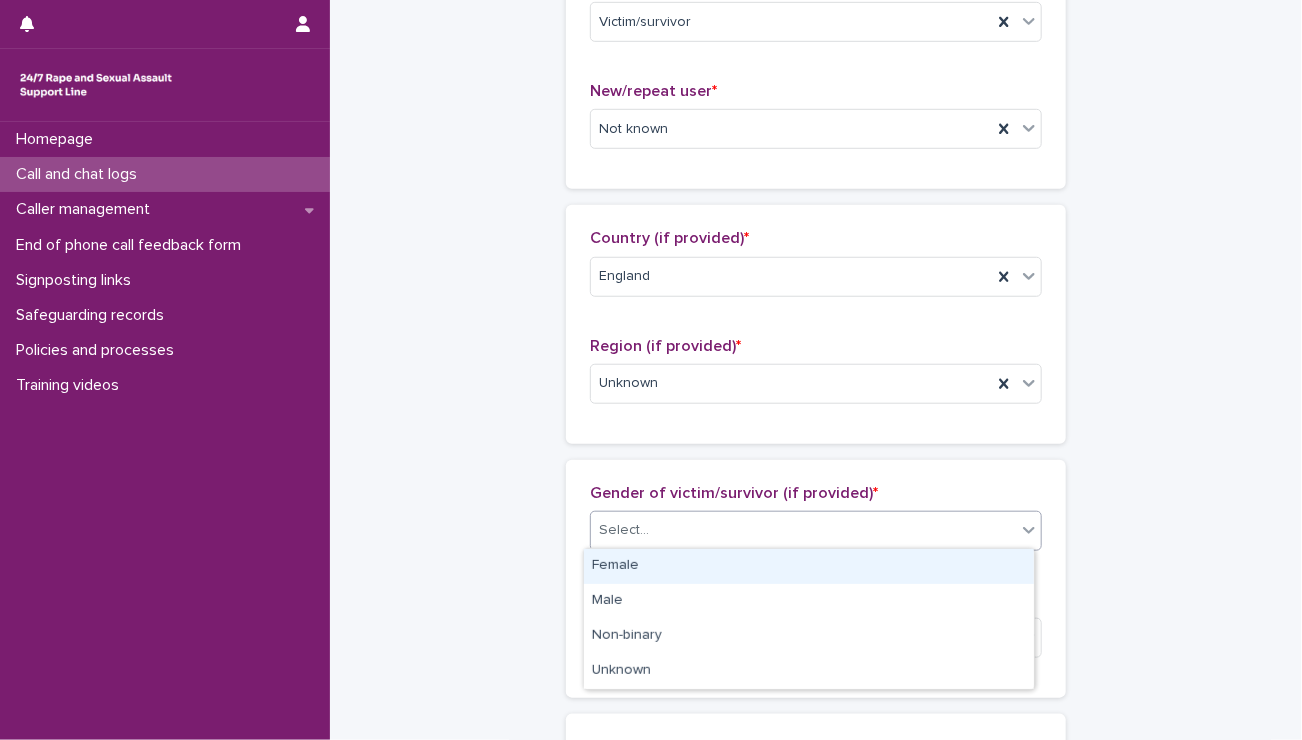 click on "Select..." at bounding box center (803, 530) 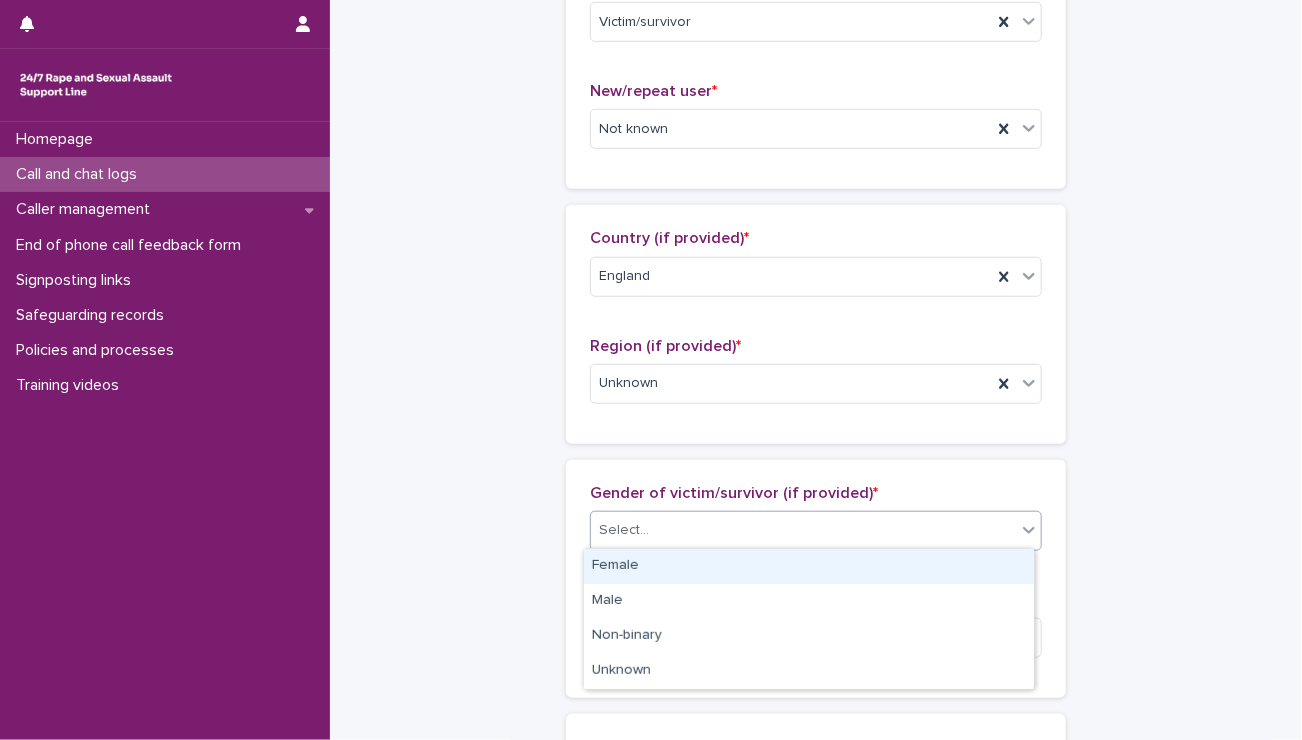 click on "Female" at bounding box center [809, 566] 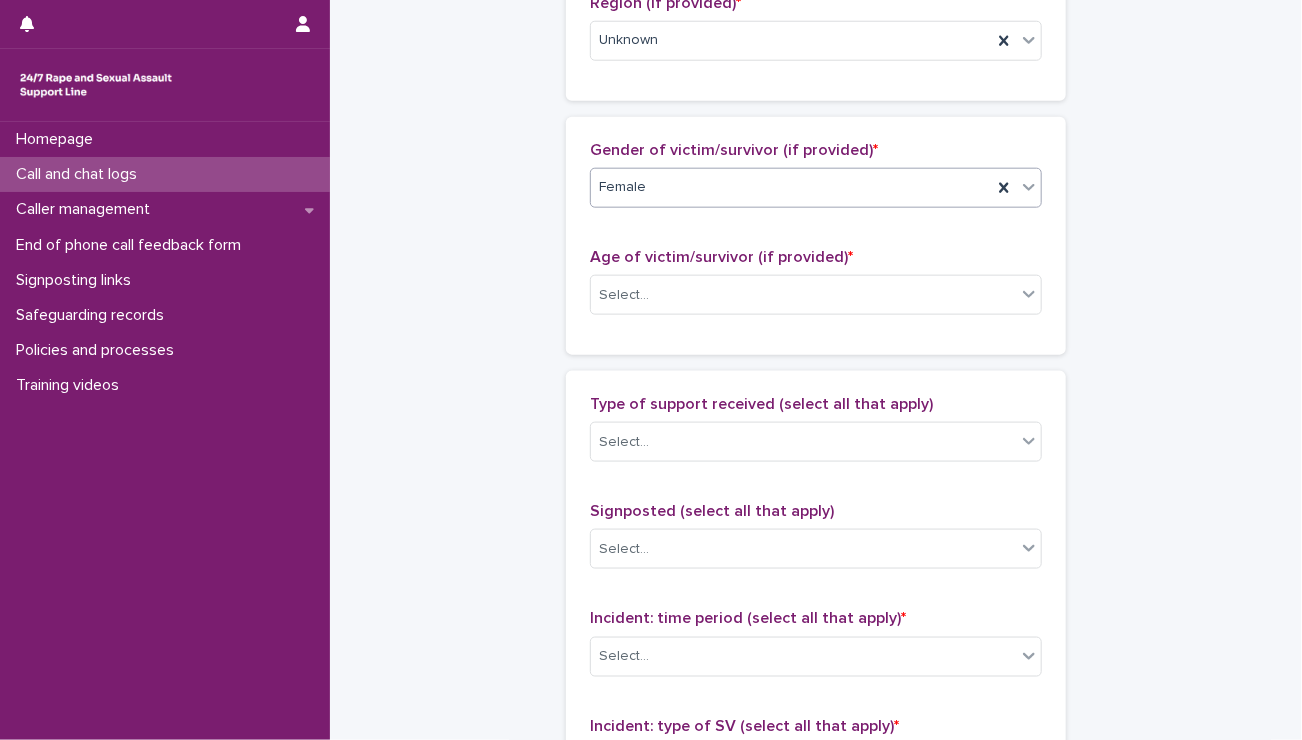 scroll, scrollTop: 878, scrollLeft: 0, axis: vertical 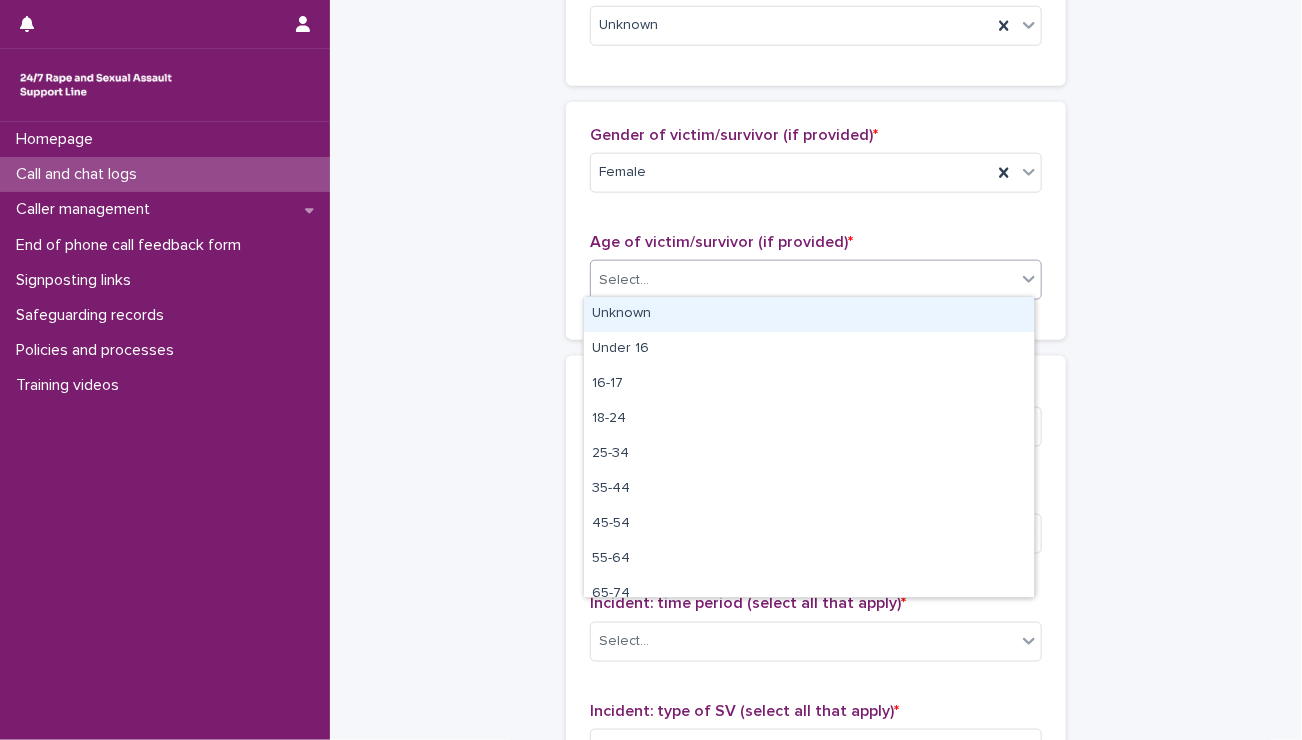 click on "Select..." at bounding box center [803, 280] 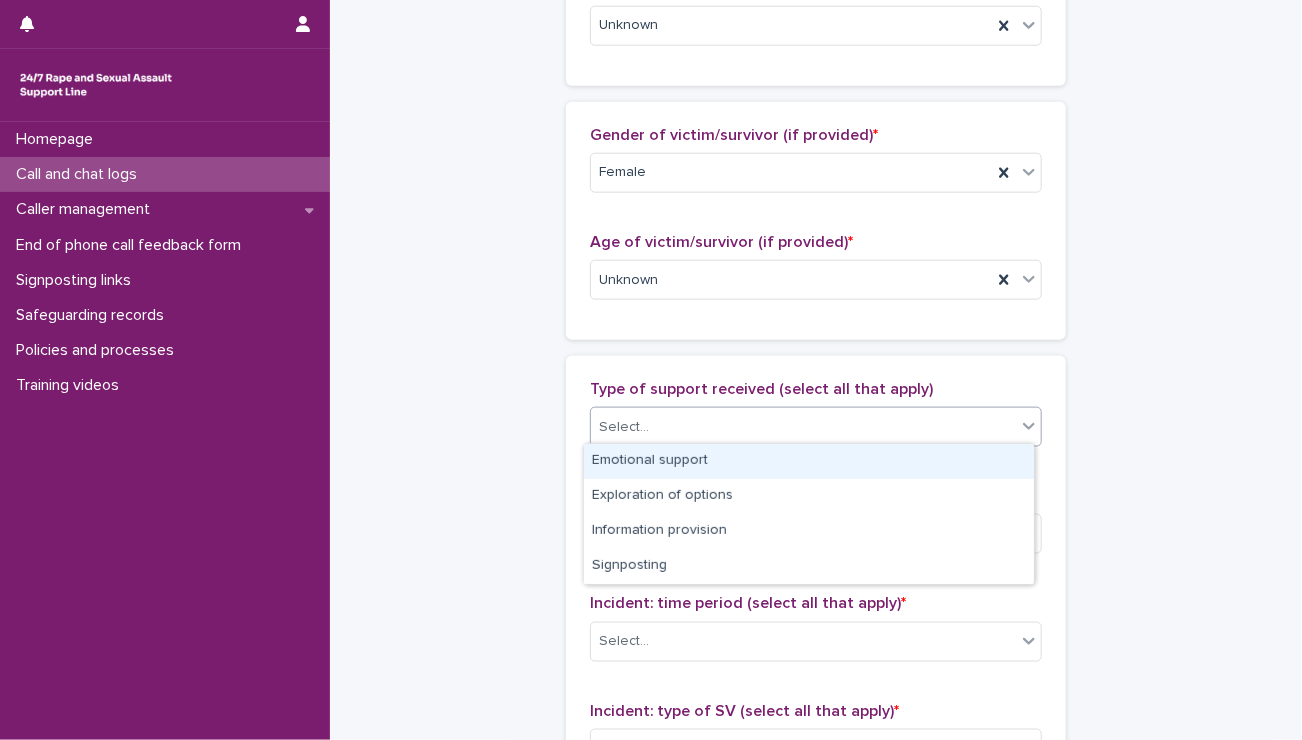 click on "Select..." at bounding box center (803, 427) 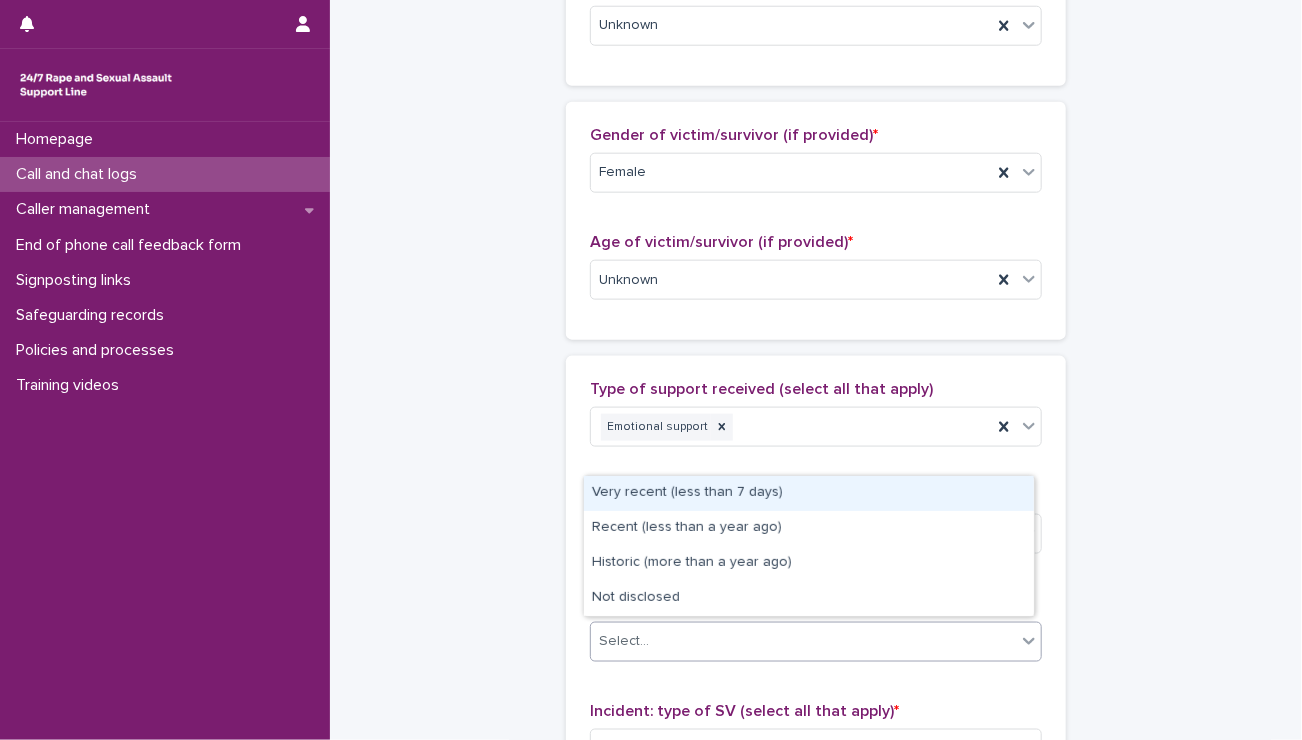 click on "Select..." at bounding box center [624, 641] 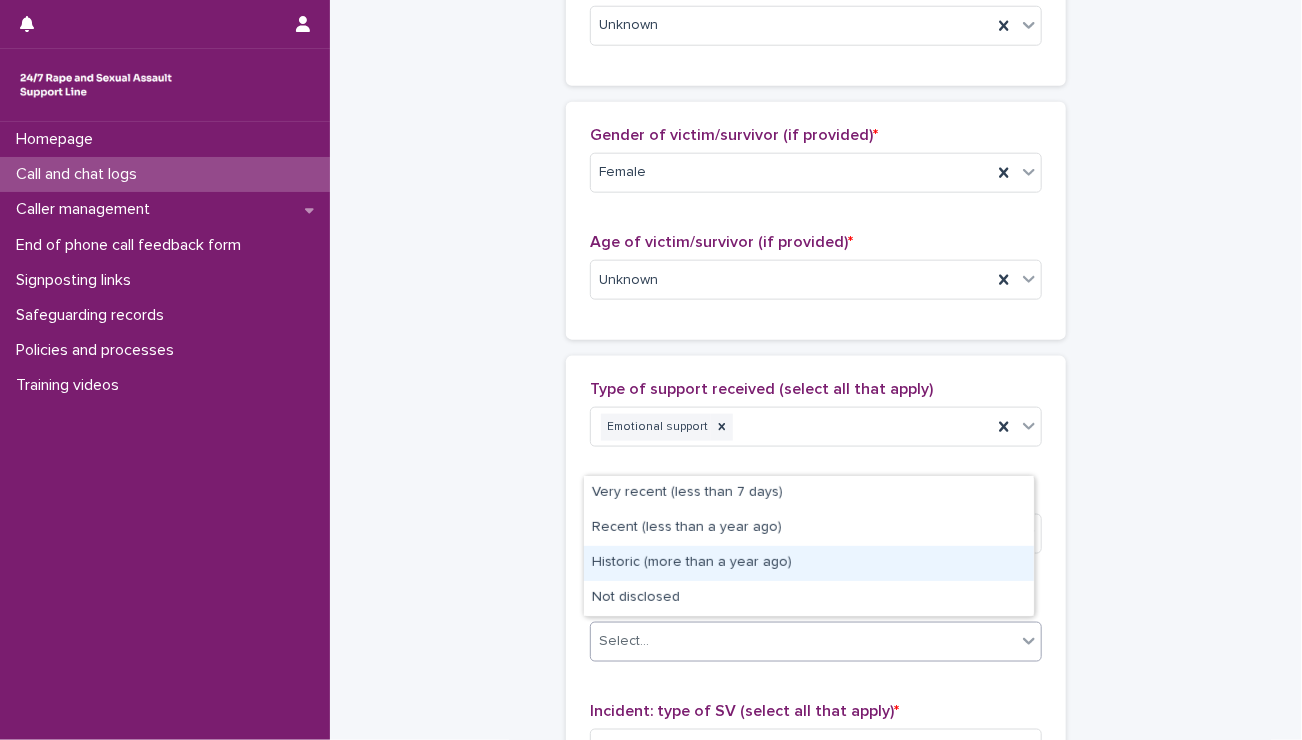 drag, startPoint x: 632, startPoint y: 619, endPoint x: 638, endPoint y: 555, distance: 64.28063 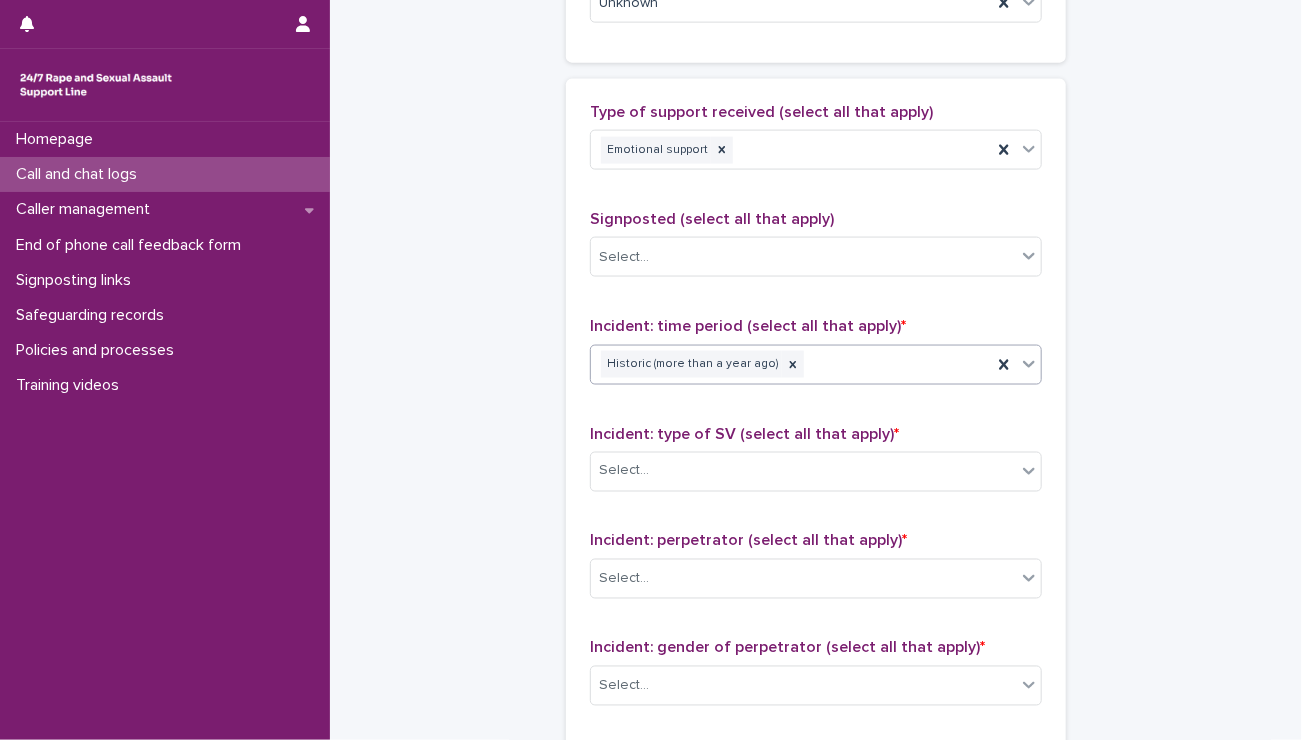 scroll, scrollTop: 1191, scrollLeft: 0, axis: vertical 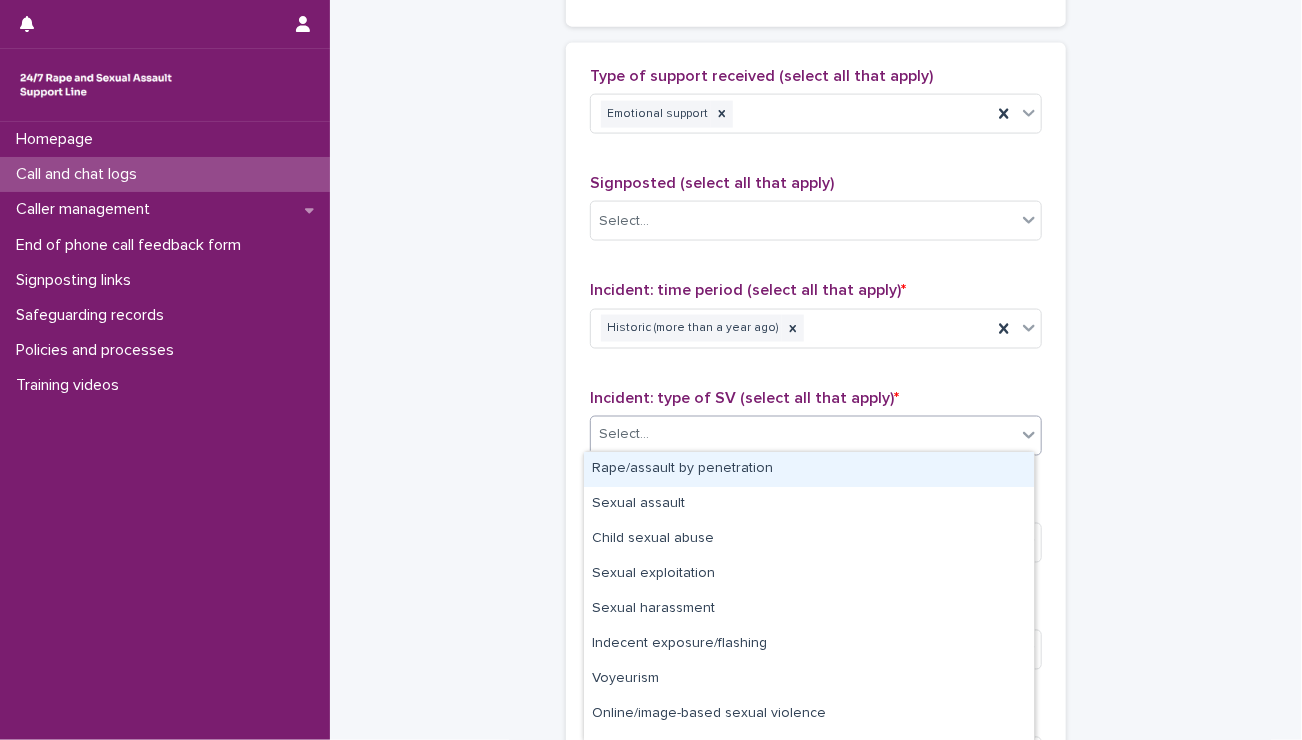 click on "Select..." at bounding box center (803, 435) 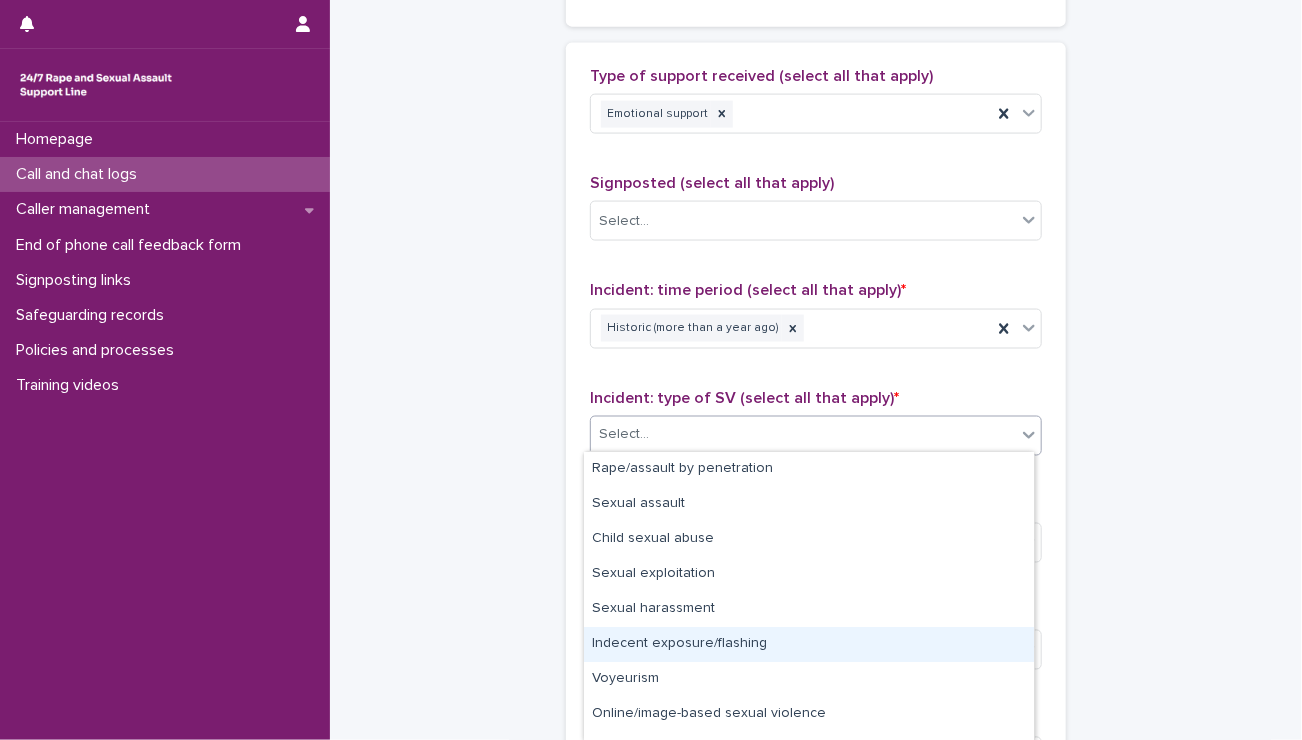 scroll, scrollTop: 61, scrollLeft: 0, axis: vertical 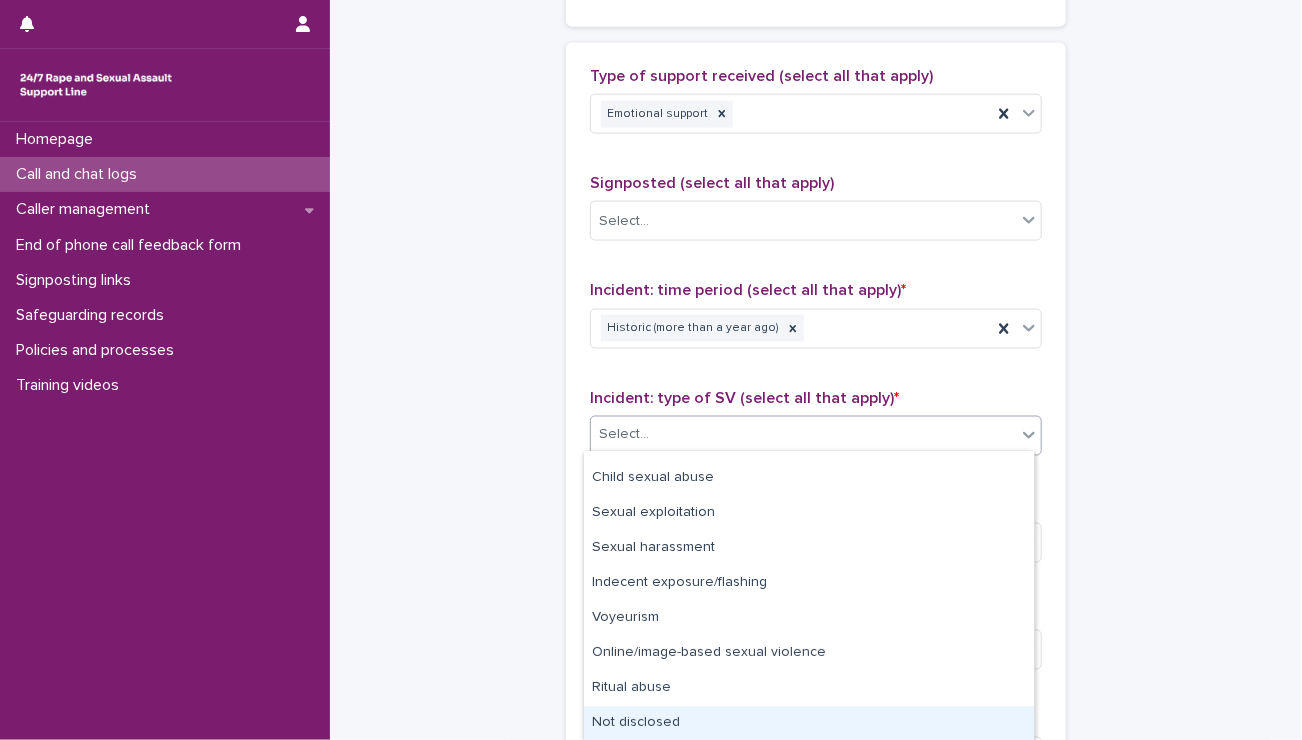 click on "Not disclosed" at bounding box center [809, 723] 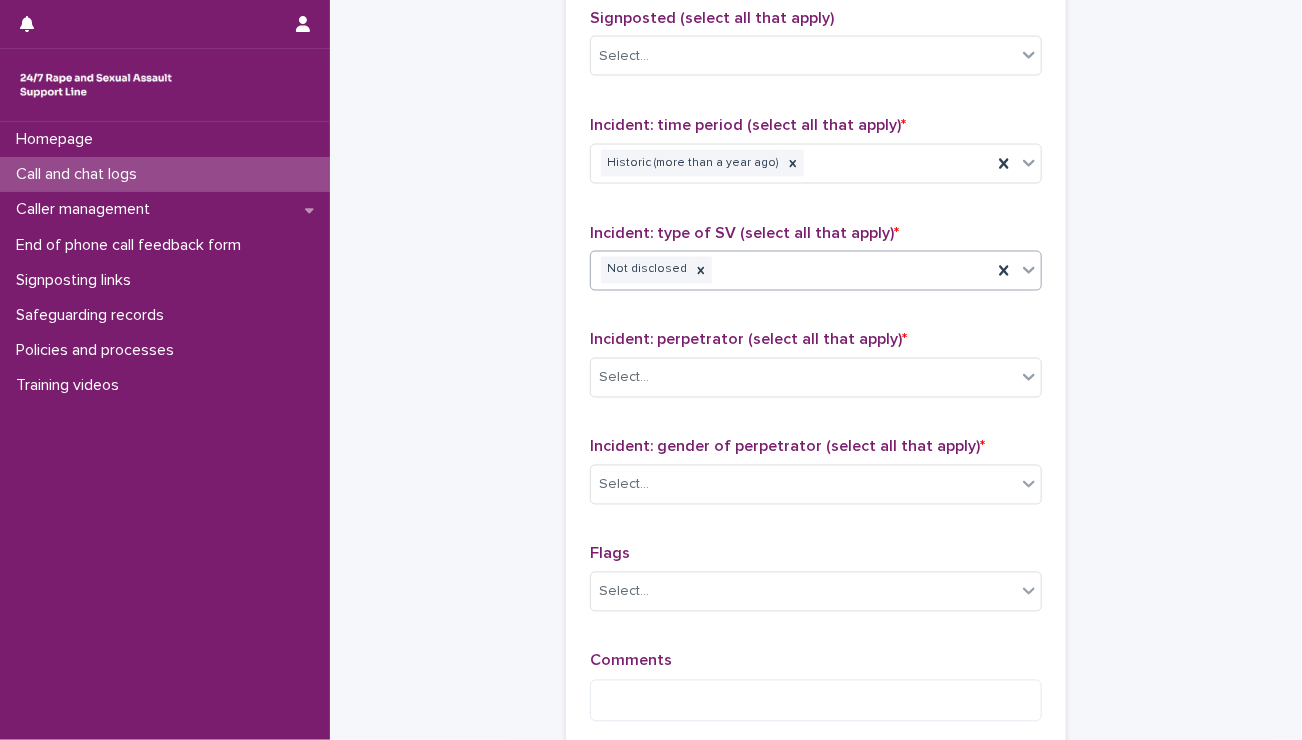 scroll, scrollTop: 1364, scrollLeft: 0, axis: vertical 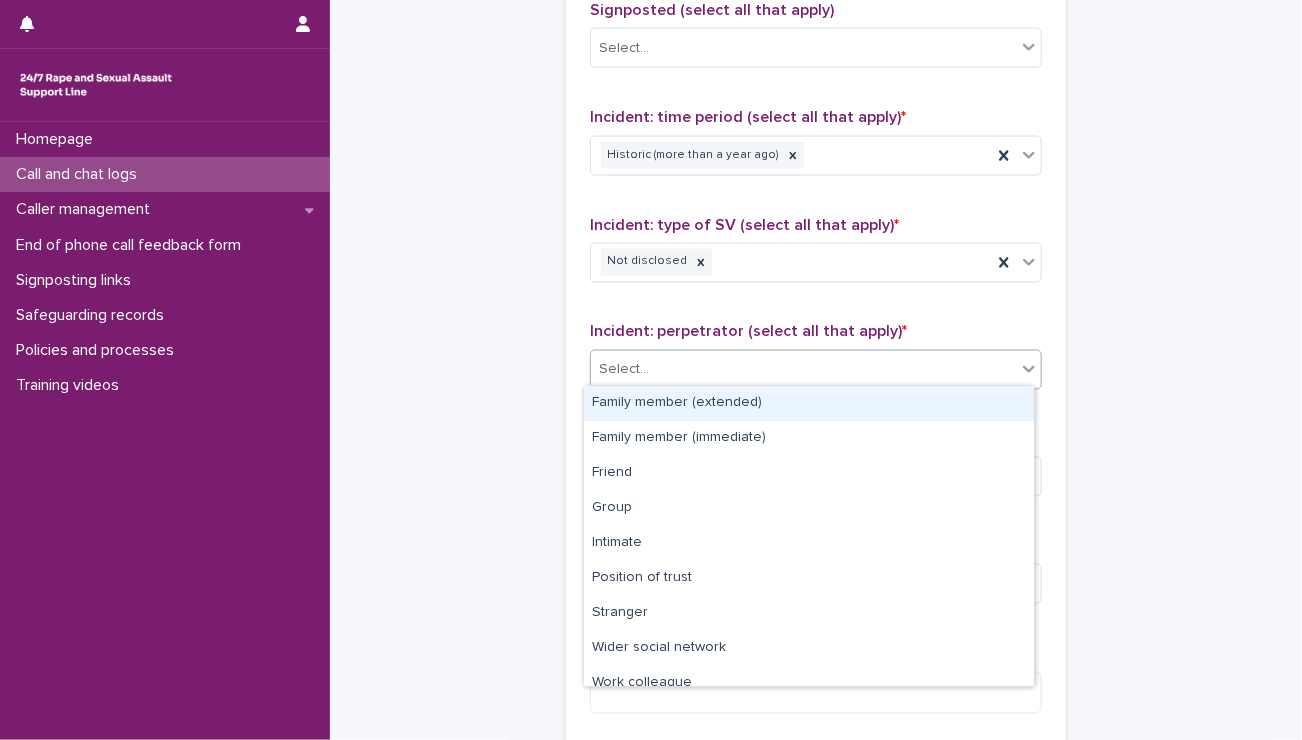 click on "Select..." at bounding box center (803, 370) 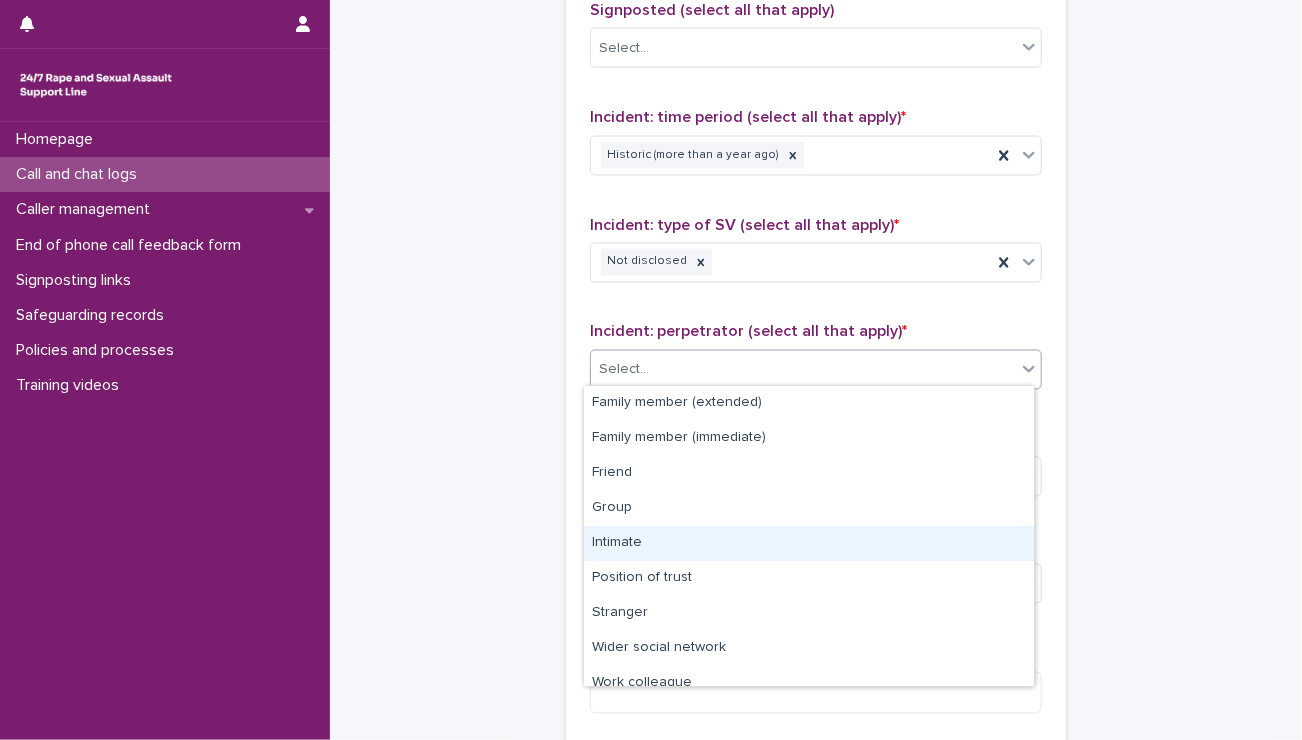click on "Intimate" at bounding box center [809, 543] 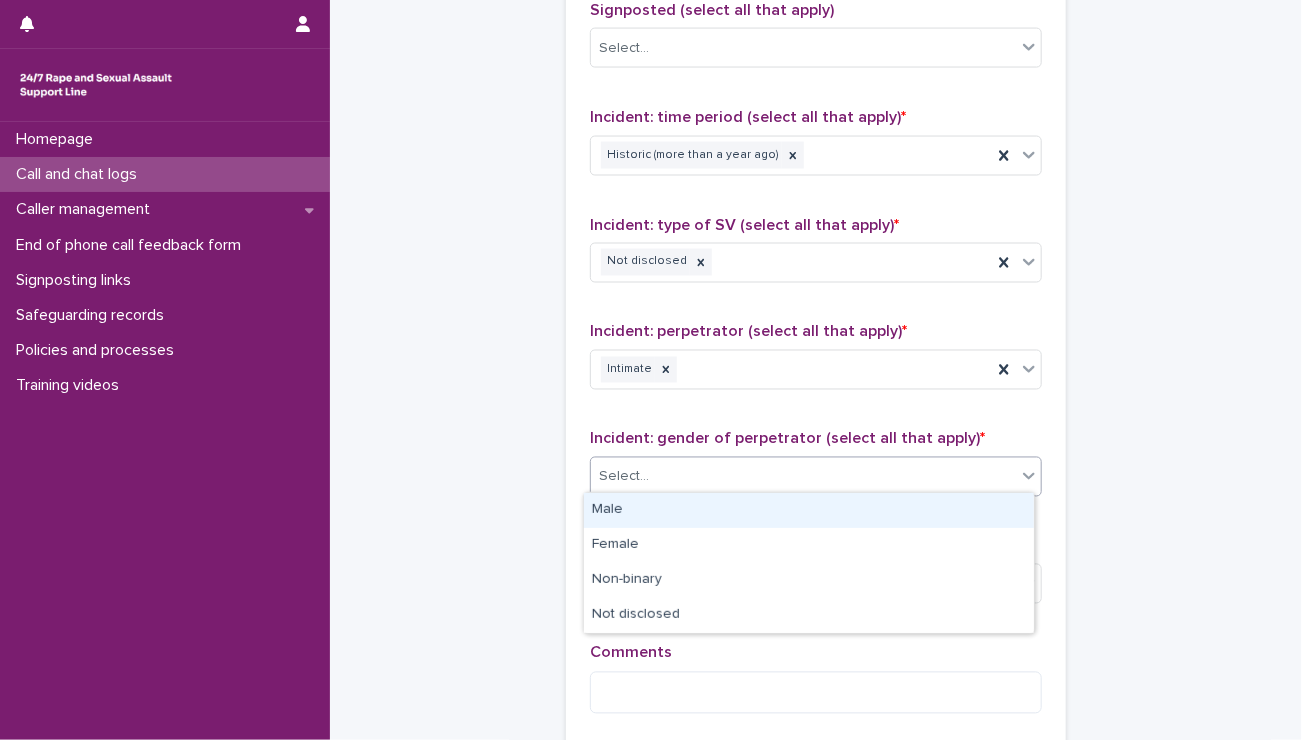 click on "Select..." at bounding box center (803, 477) 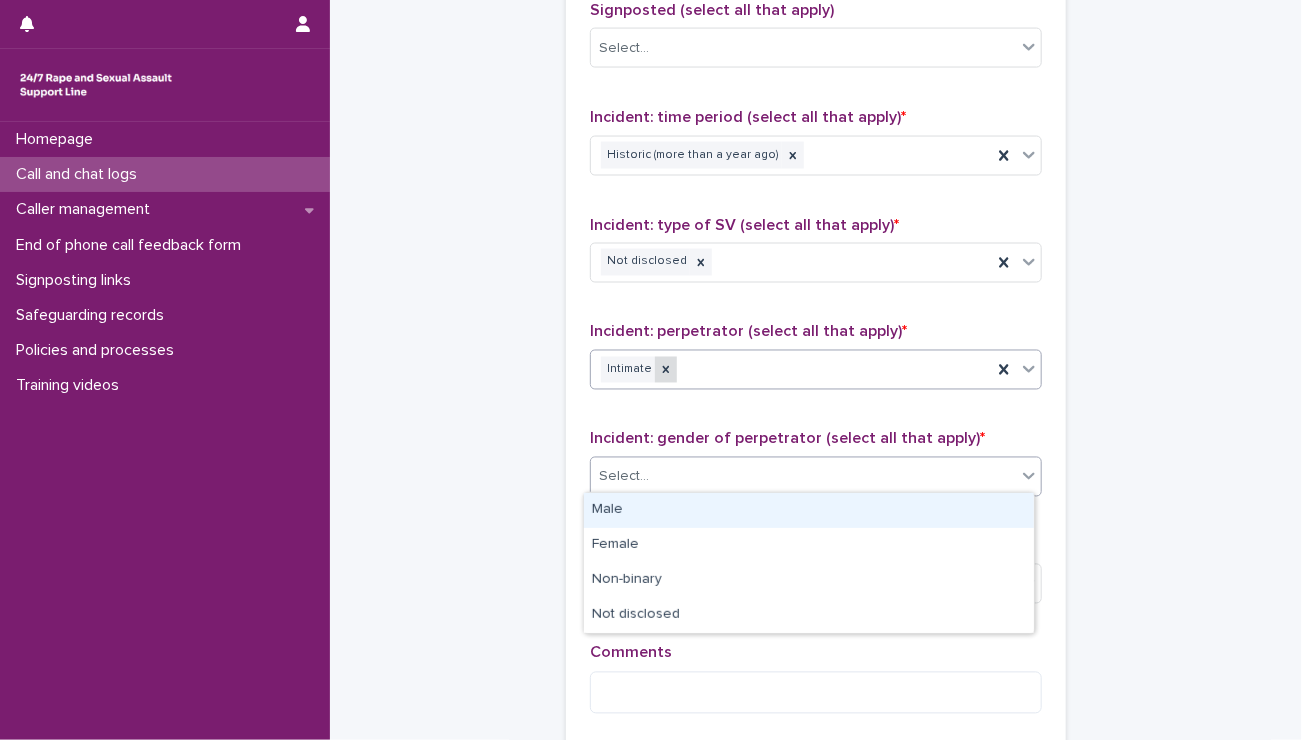 click 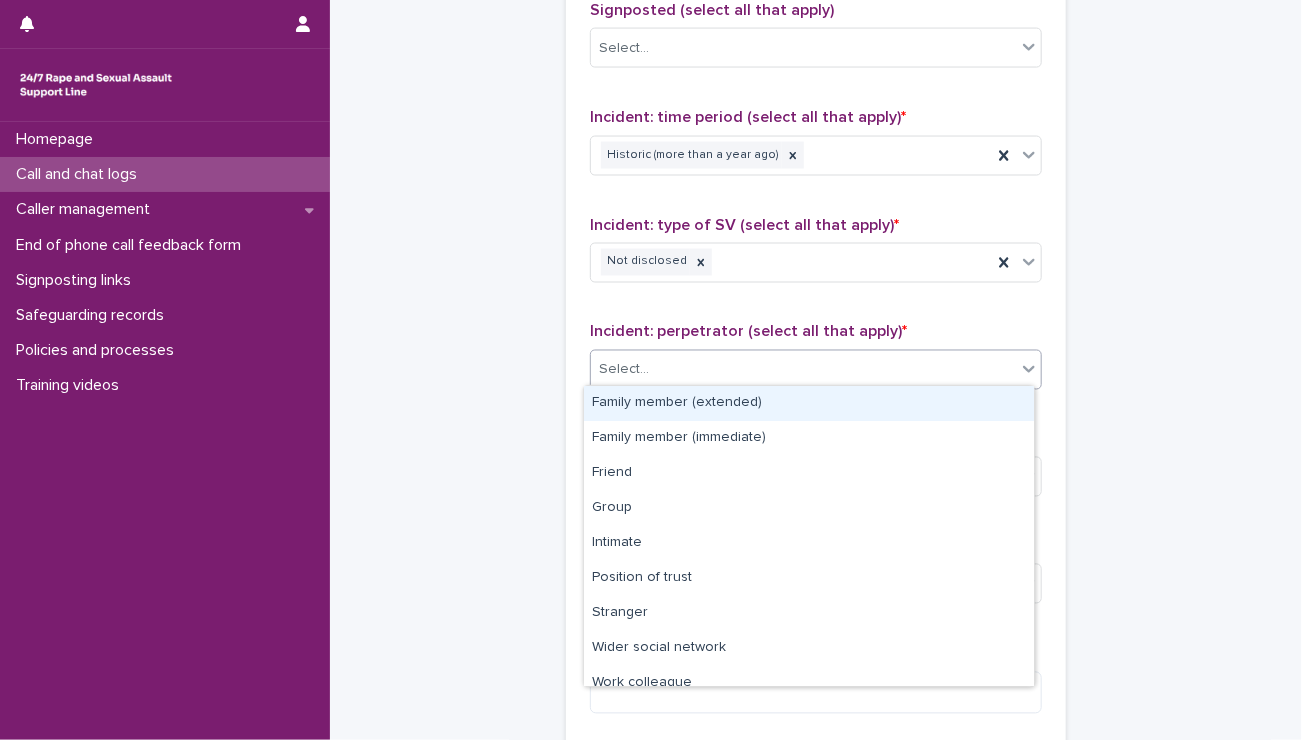 click on "Select..." at bounding box center (803, 370) 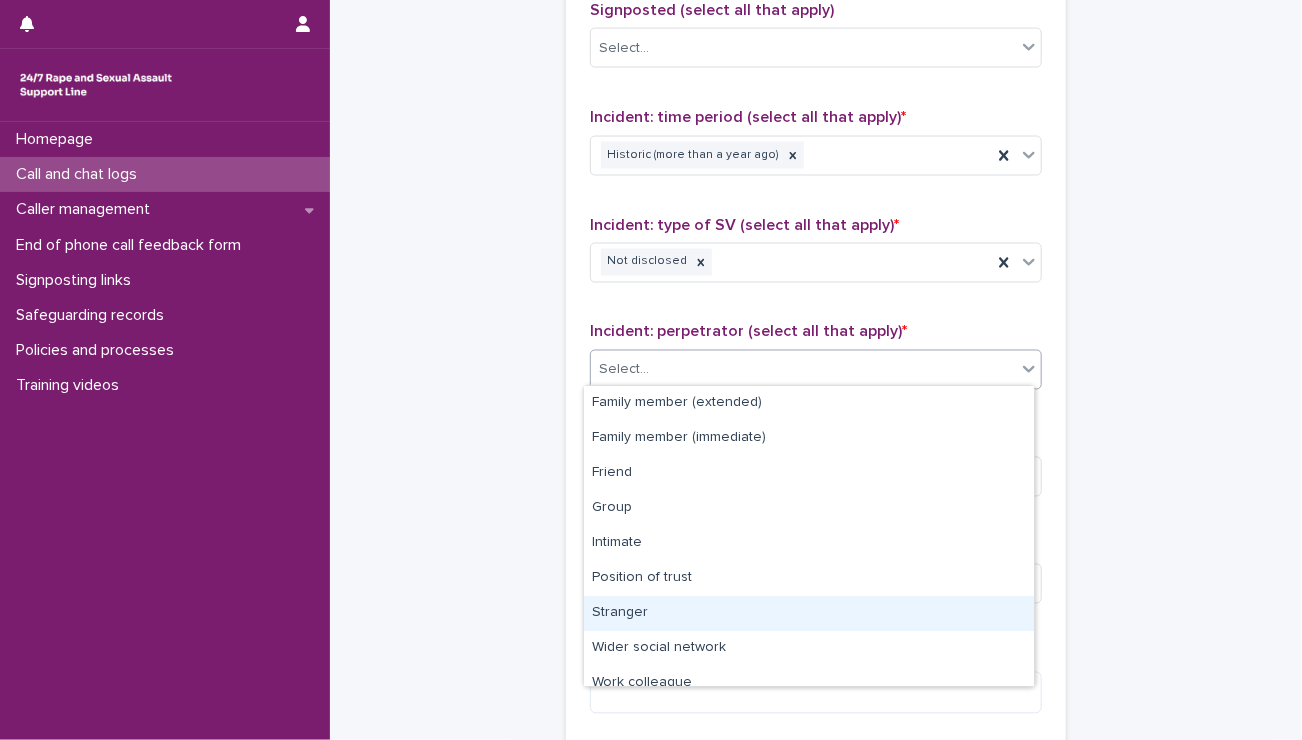 scroll, scrollTop: 84, scrollLeft: 0, axis: vertical 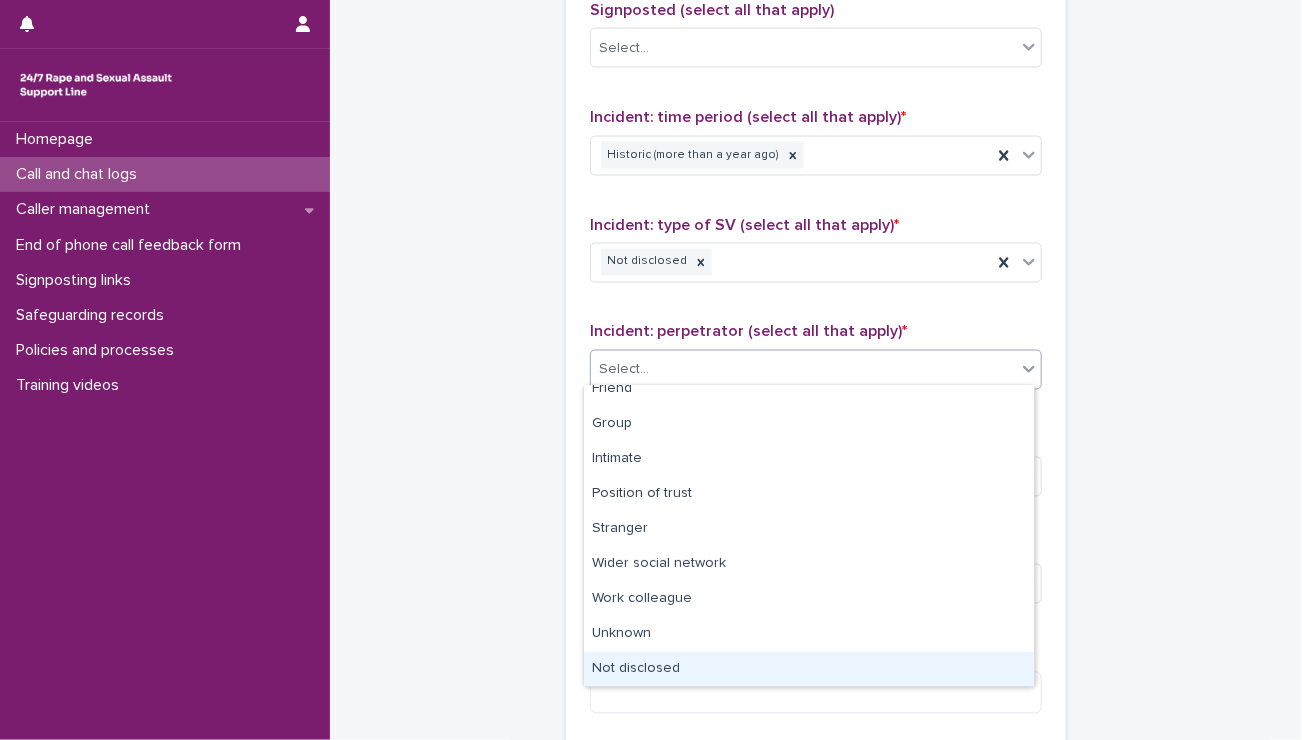 click on "Not disclosed" at bounding box center (809, 669) 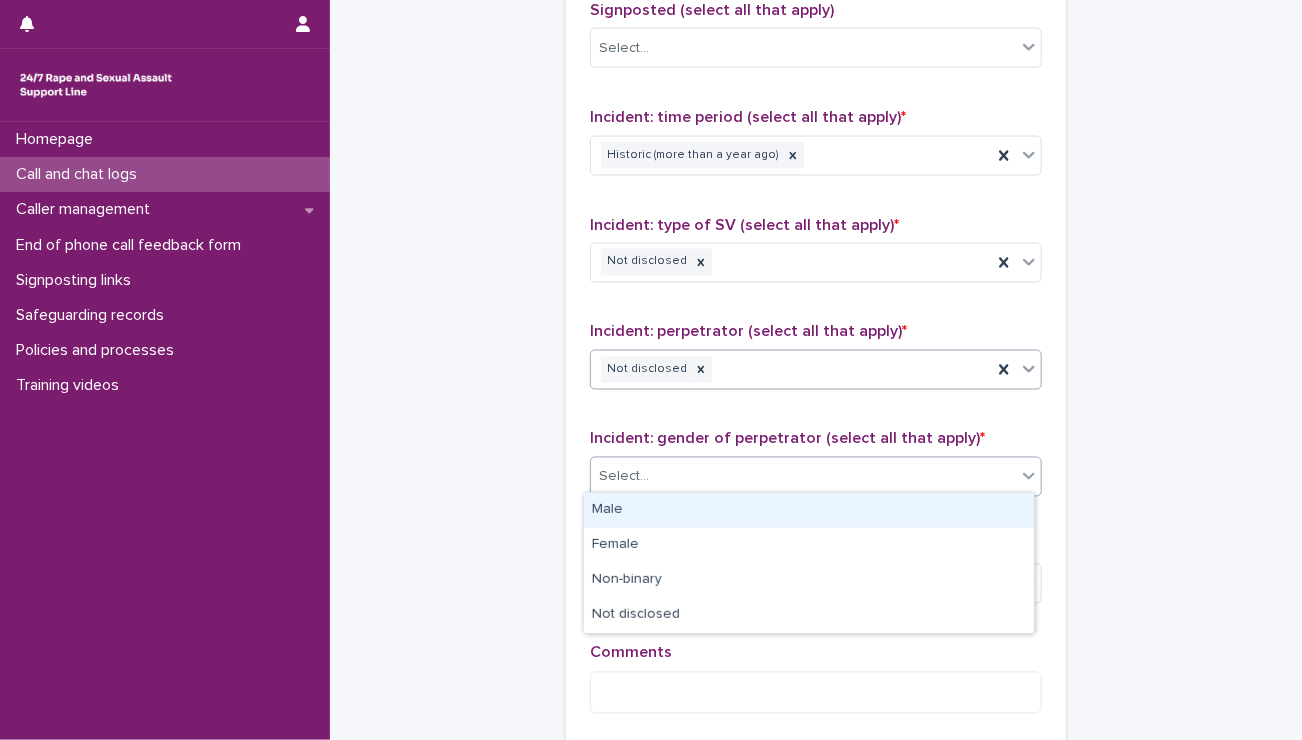 click on "Select..." at bounding box center [624, 477] 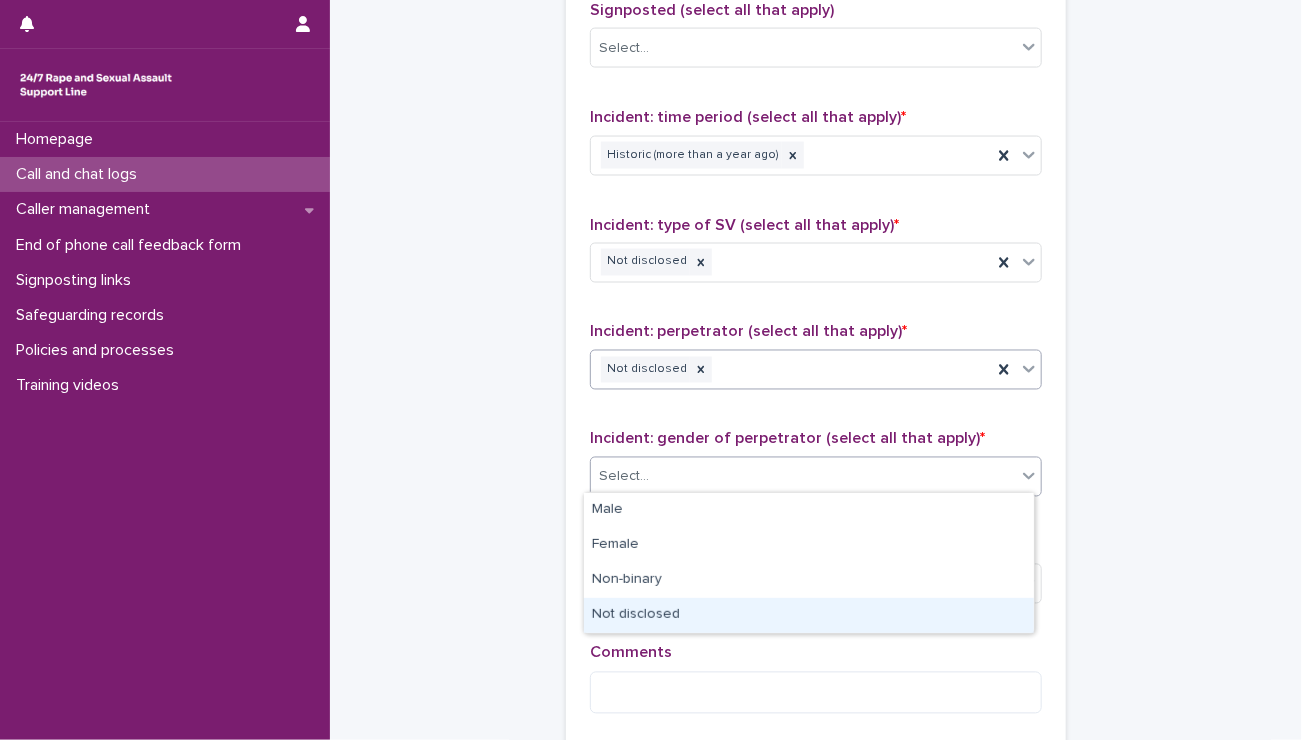 click on "Not disclosed" at bounding box center [809, 615] 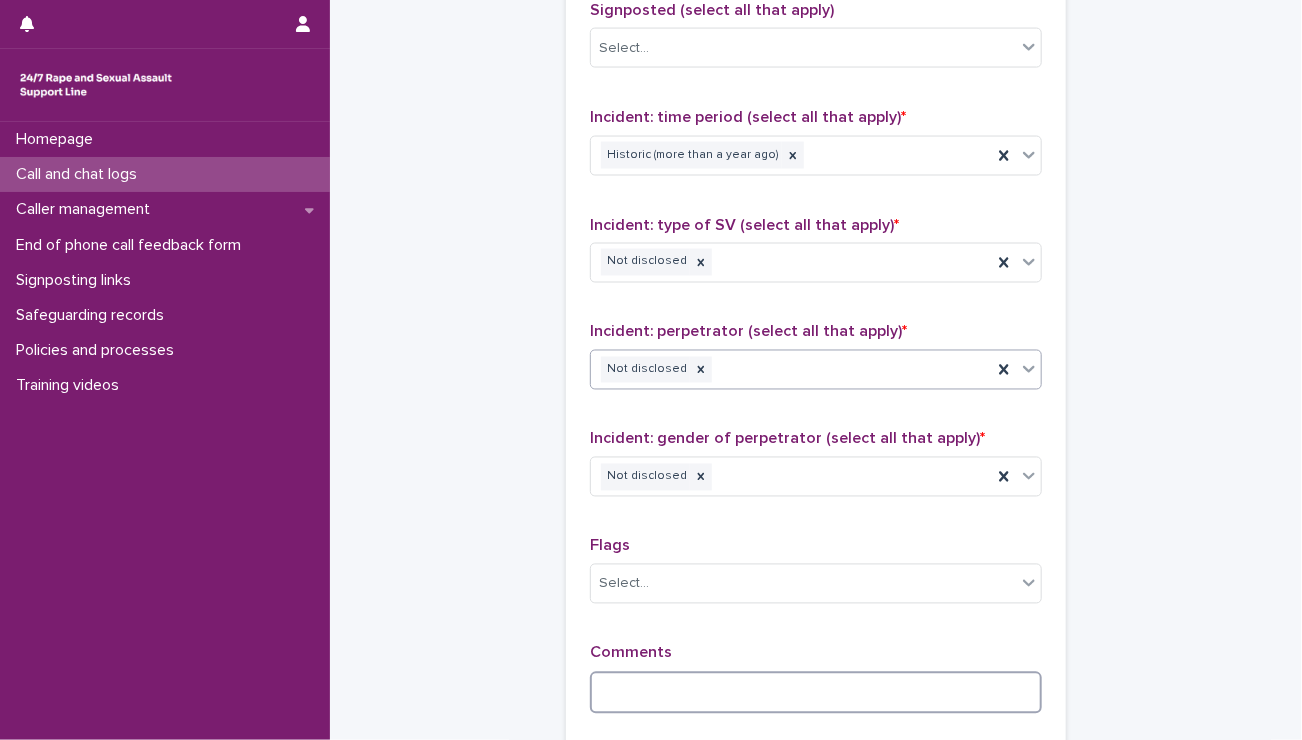 click at bounding box center [816, 693] 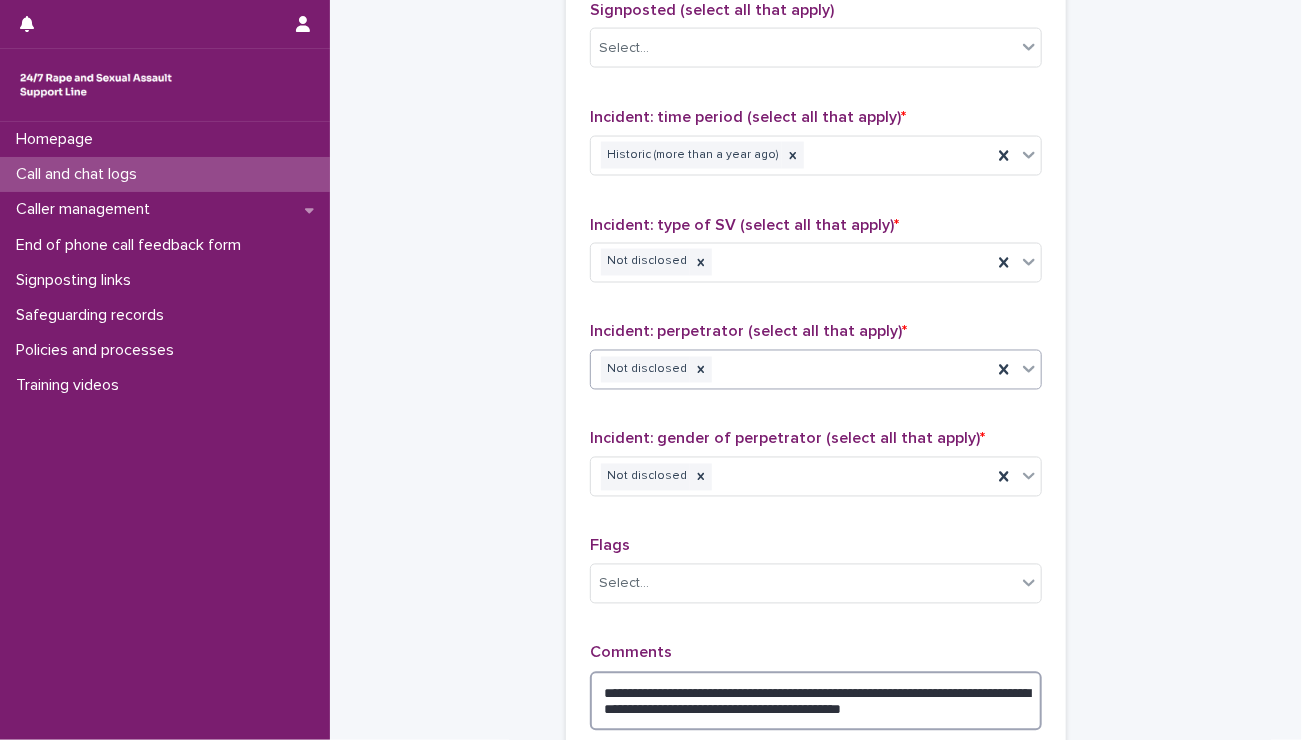 scroll, scrollTop: 1594, scrollLeft: 0, axis: vertical 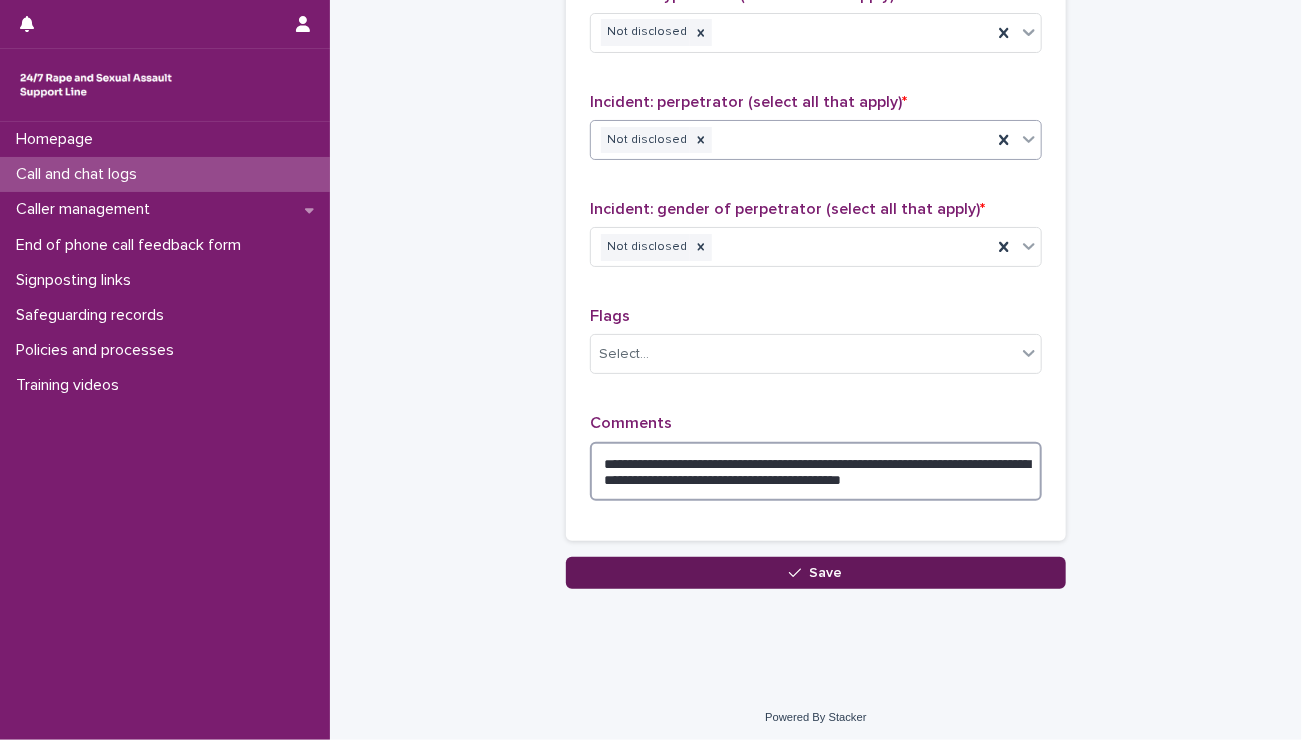 type on "**********" 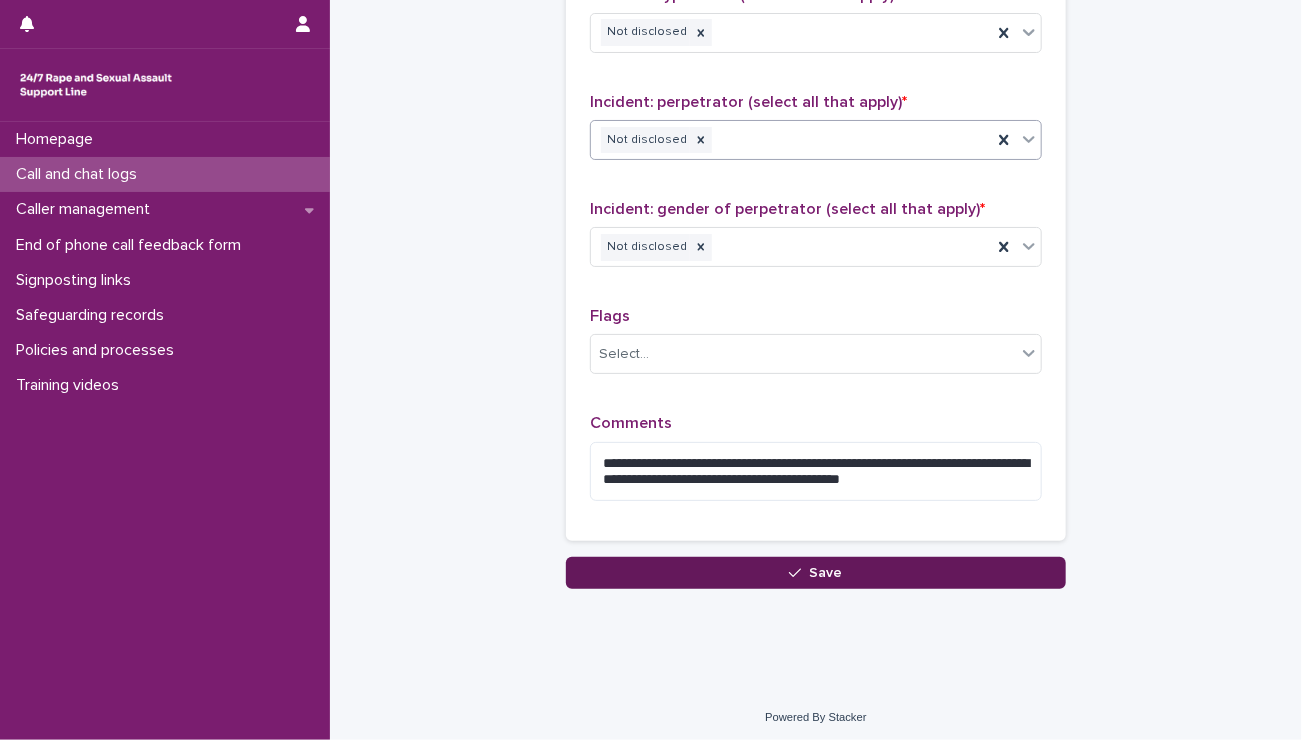 click on "Save" at bounding box center (816, 573) 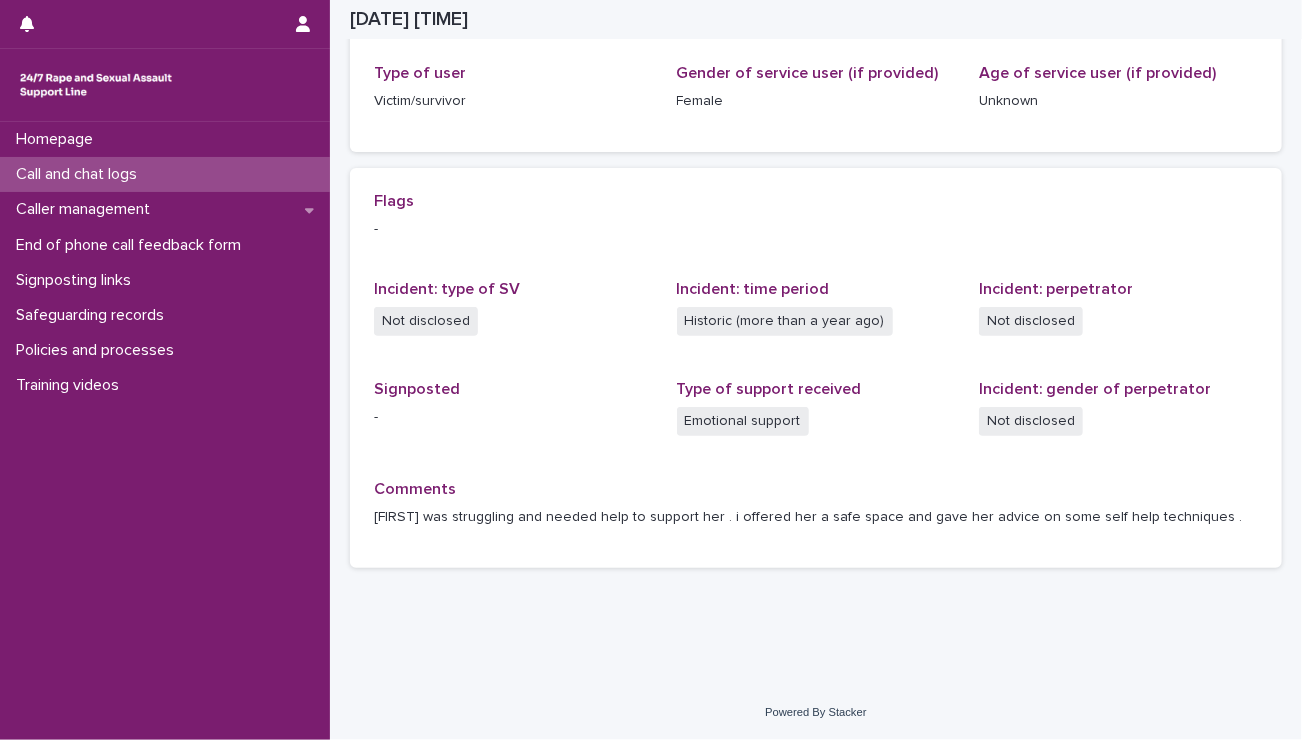 scroll, scrollTop: 322, scrollLeft: 0, axis: vertical 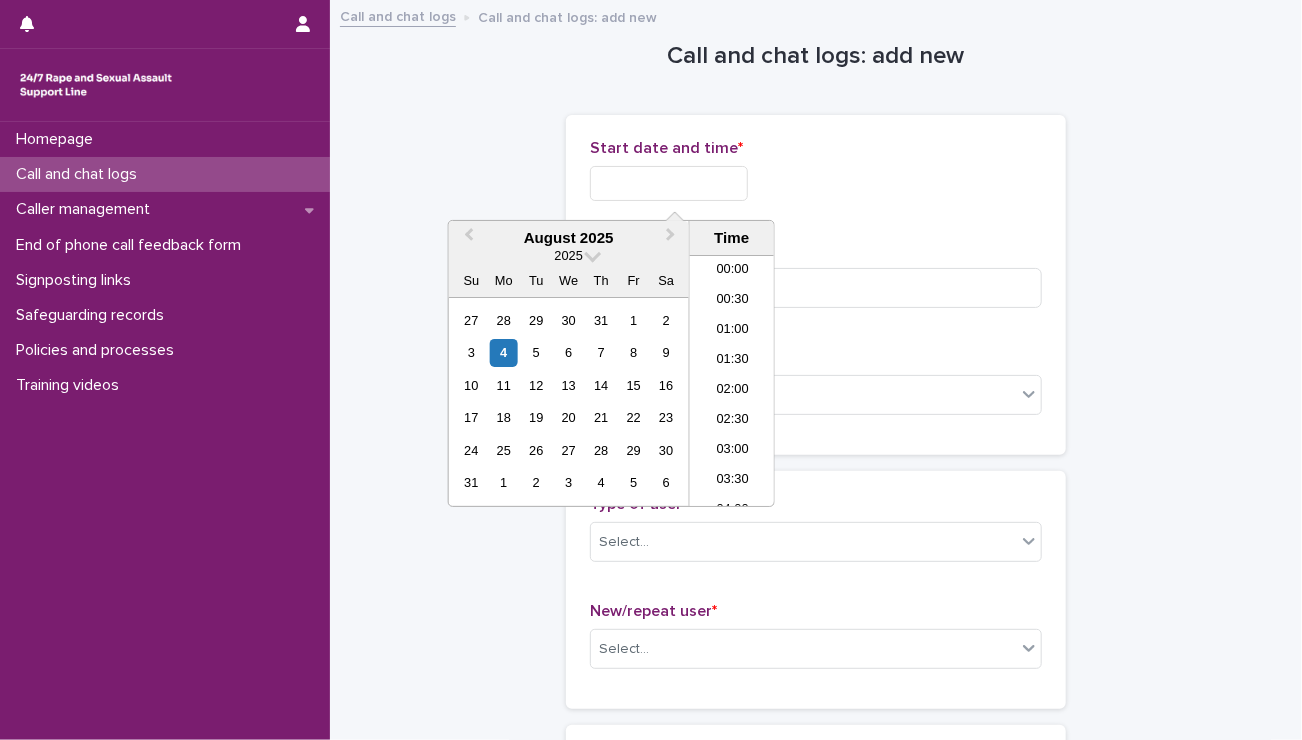 click at bounding box center (669, 183) 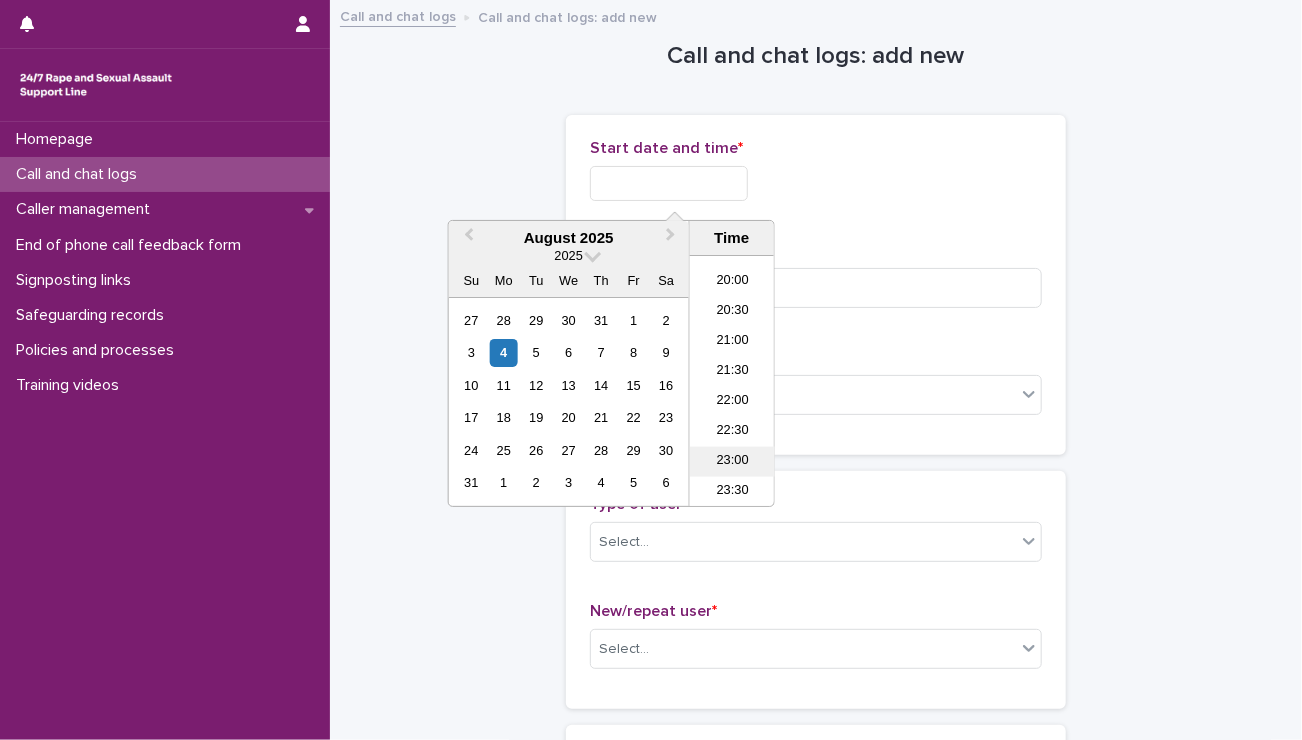 click on "23:00" at bounding box center (732, 462) 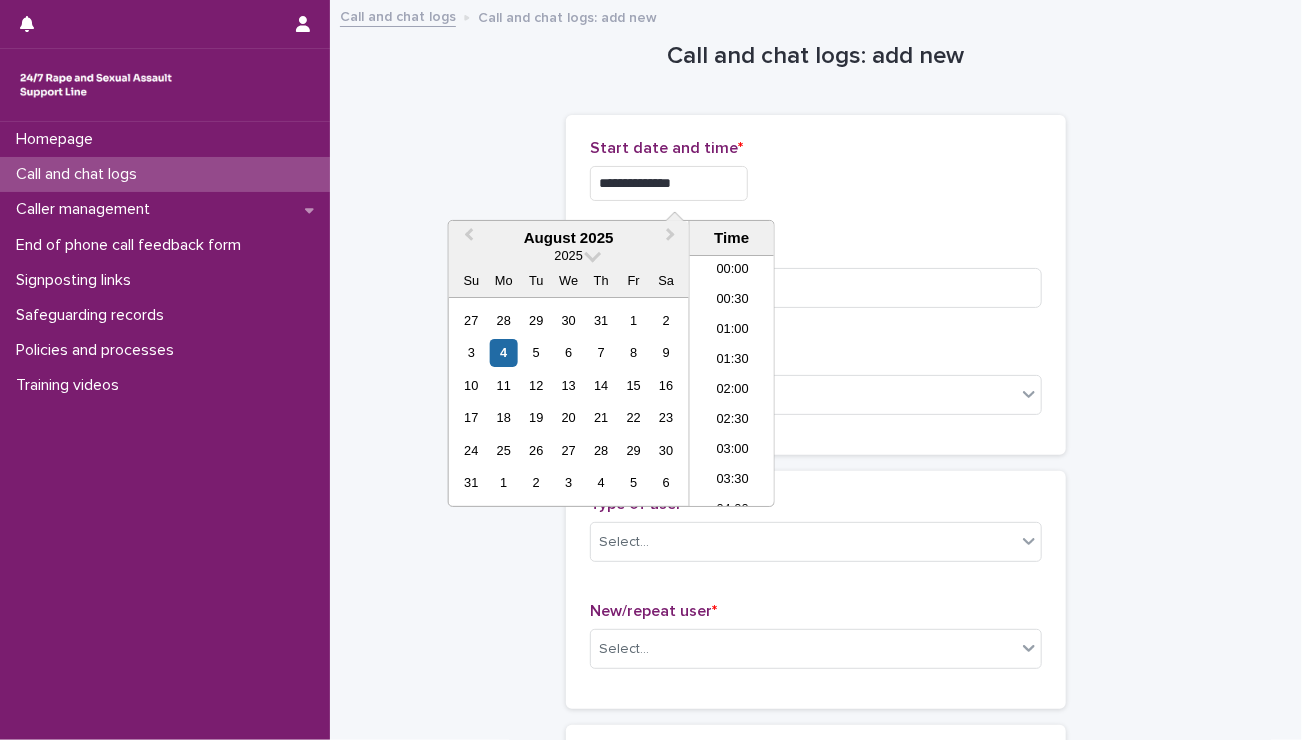 click on "**********" at bounding box center [669, 183] 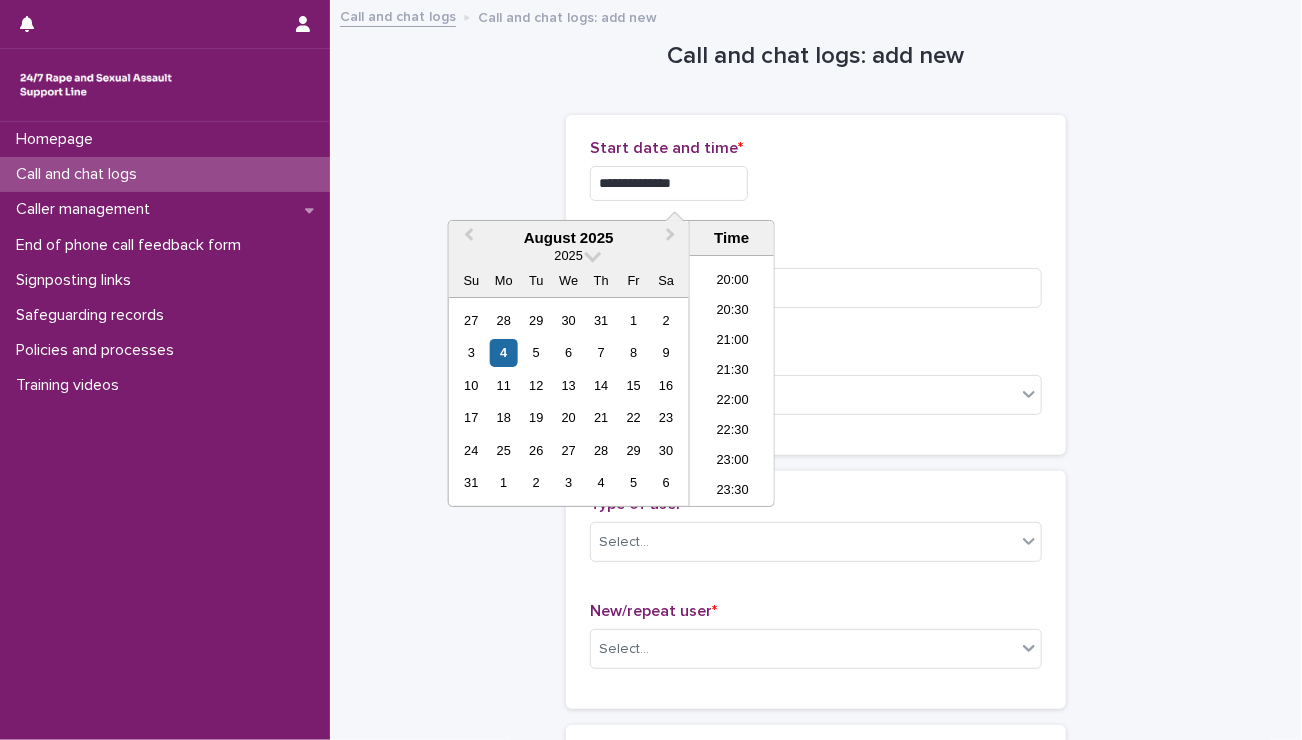 type on "**********" 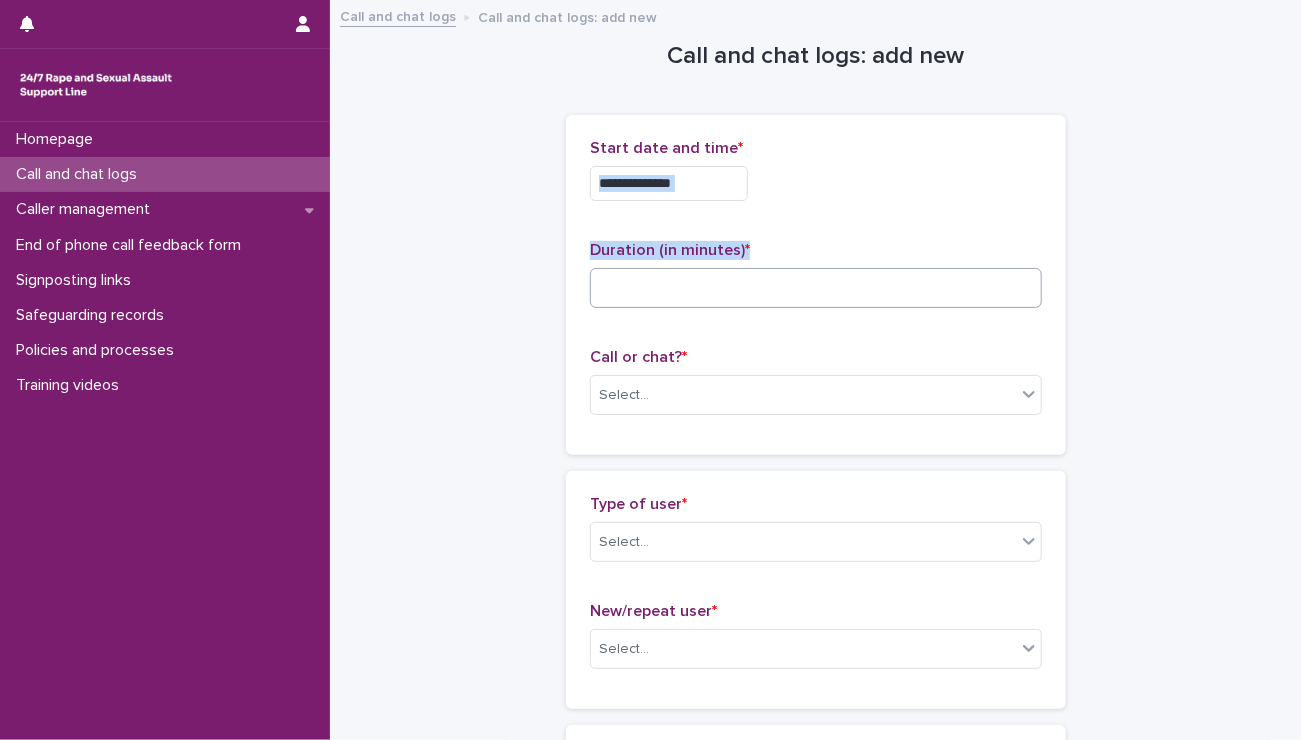 drag, startPoint x: 900, startPoint y: 220, endPoint x: 770, endPoint y: 300, distance: 152.64337 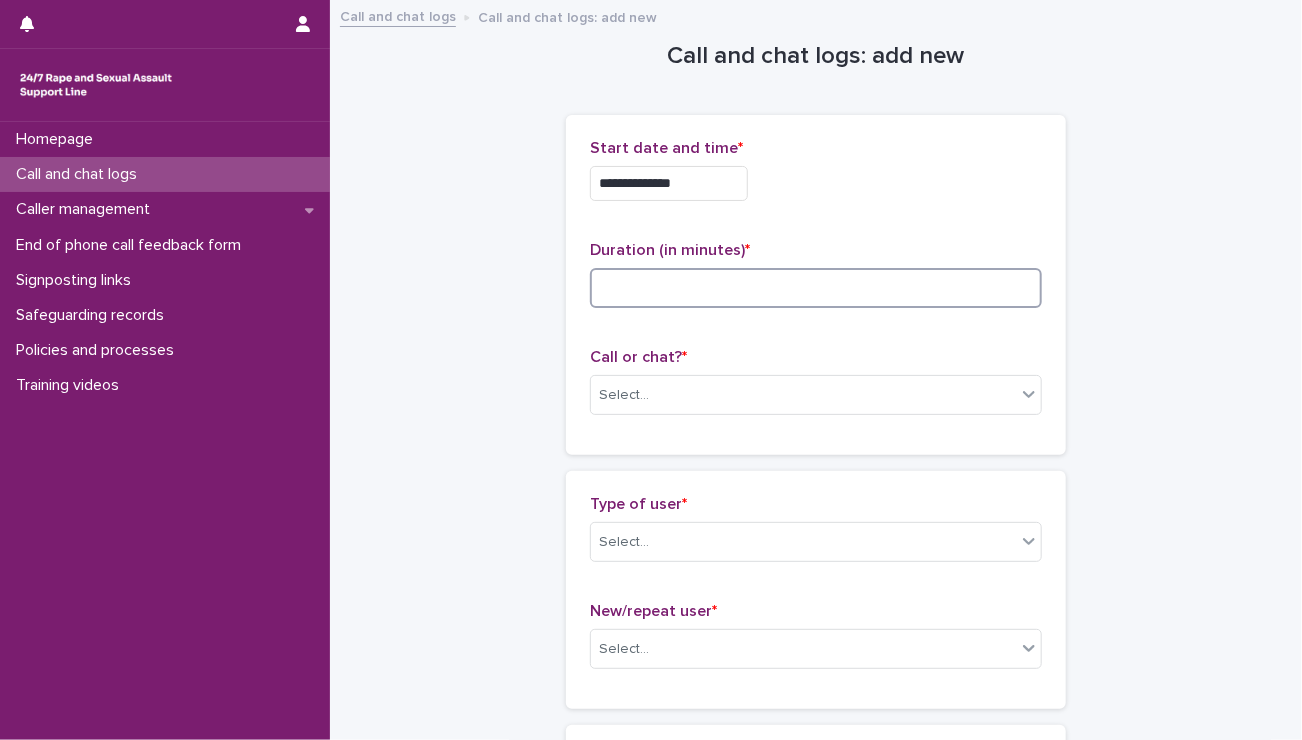 click at bounding box center [816, 288] 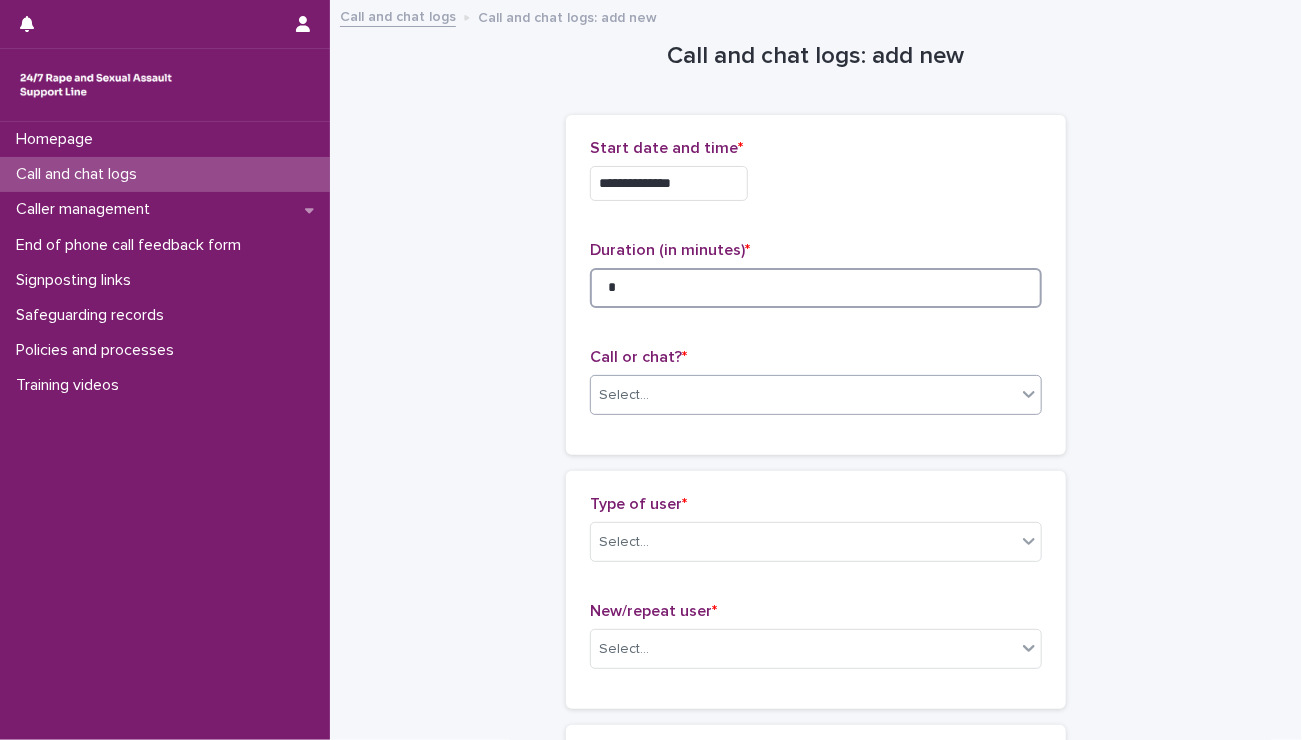 type on "*" 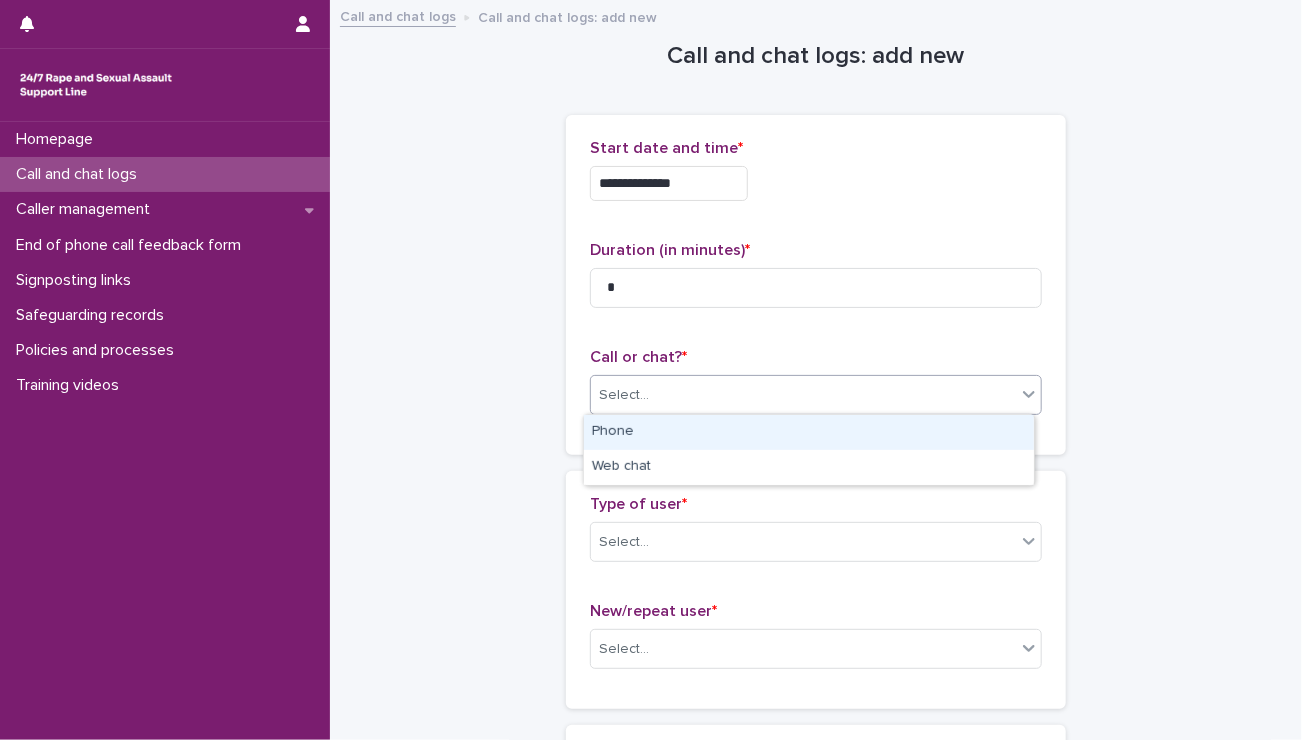 click on "Select..." at bounding box center (803, 395) 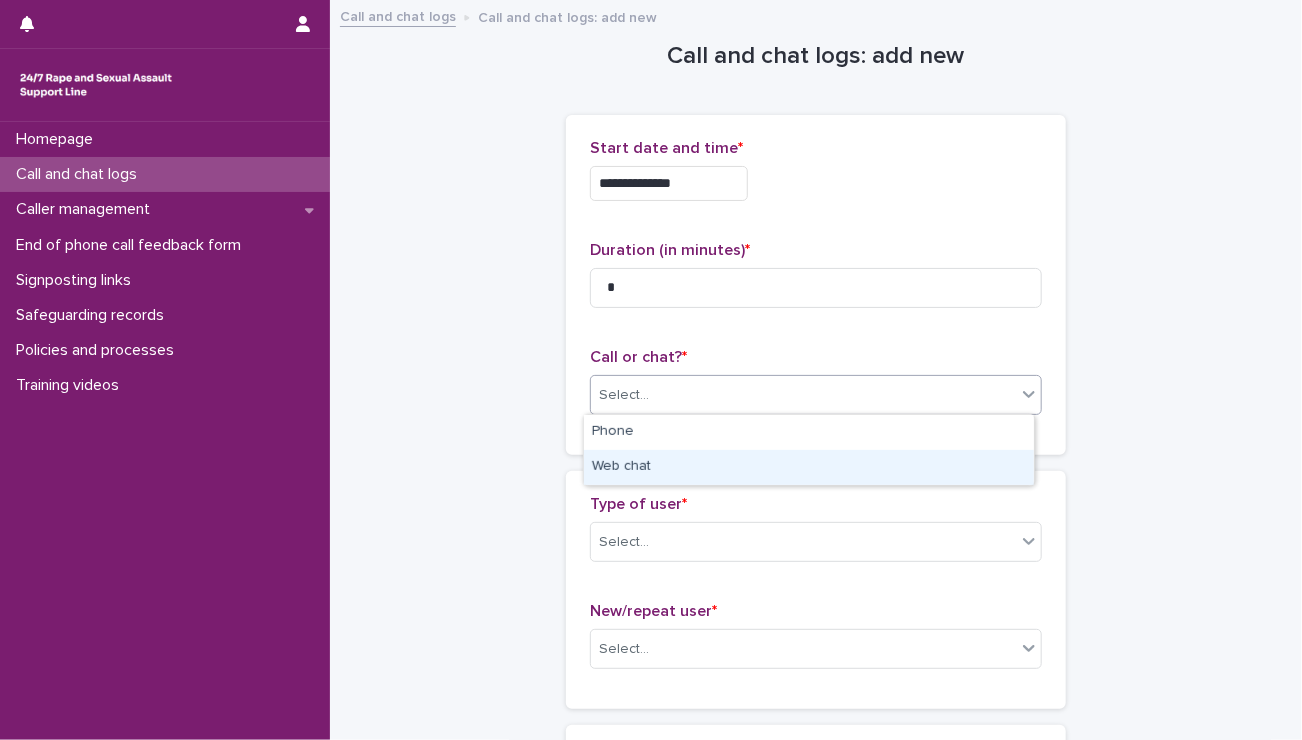 click on "Web chat" at bounding box center (809, 467) 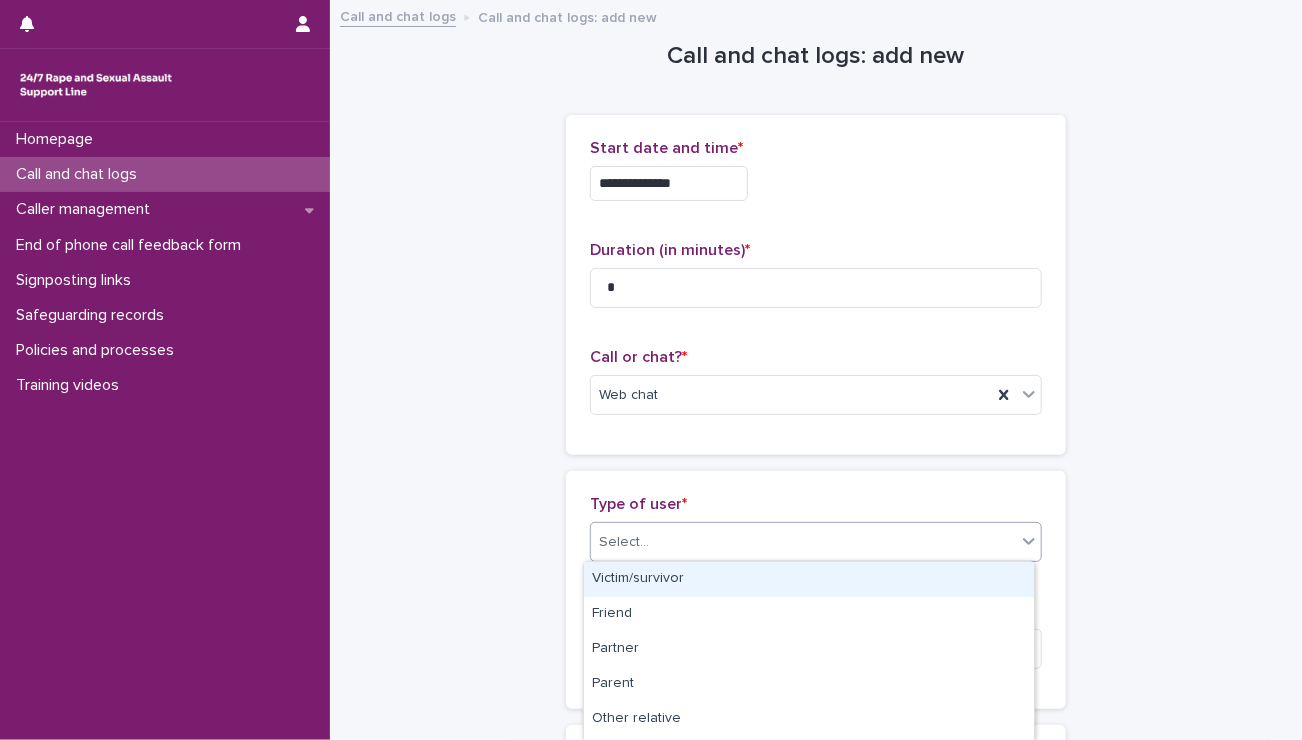click on "Select..." at bounding box center [803, 542] 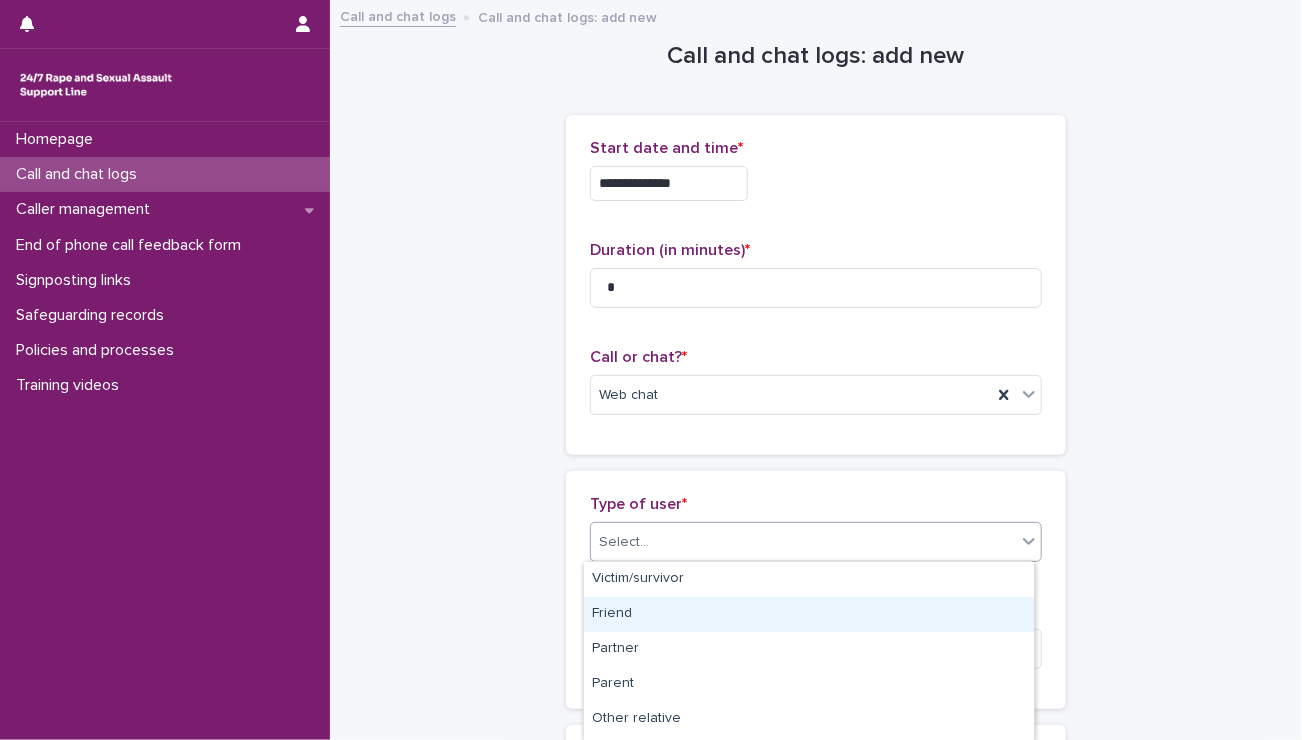 scroll, scrollTop: 124, scrollLeft: 0, axis: vertical 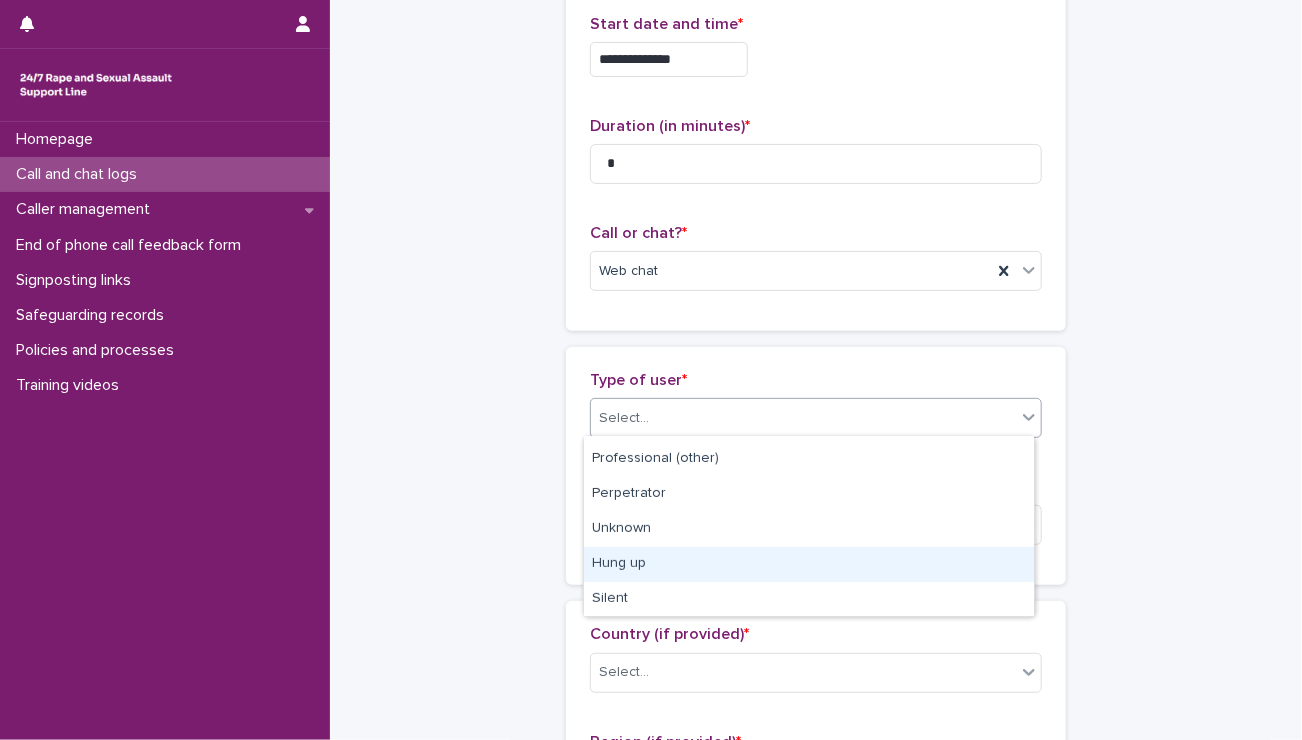 click on "Hung up" at bounding box center [809, 564] 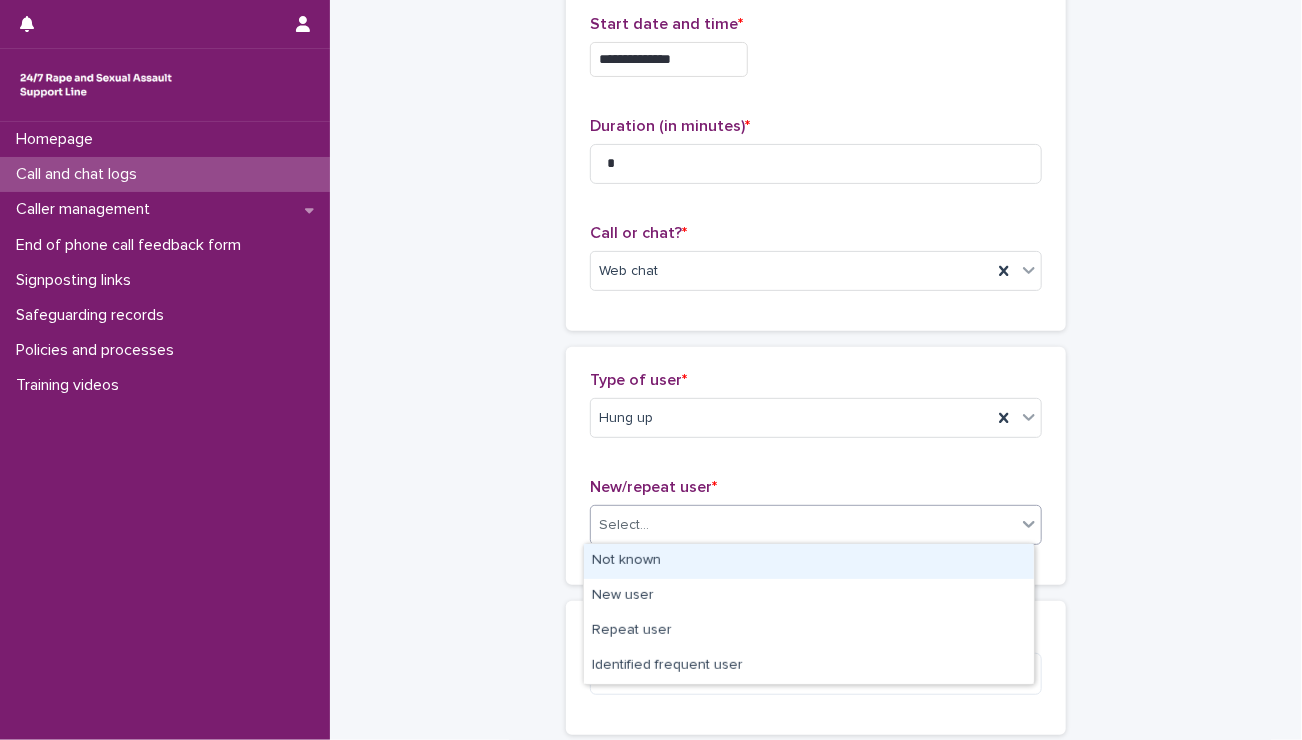 click on "Select..." at bounding box center [803, 525] 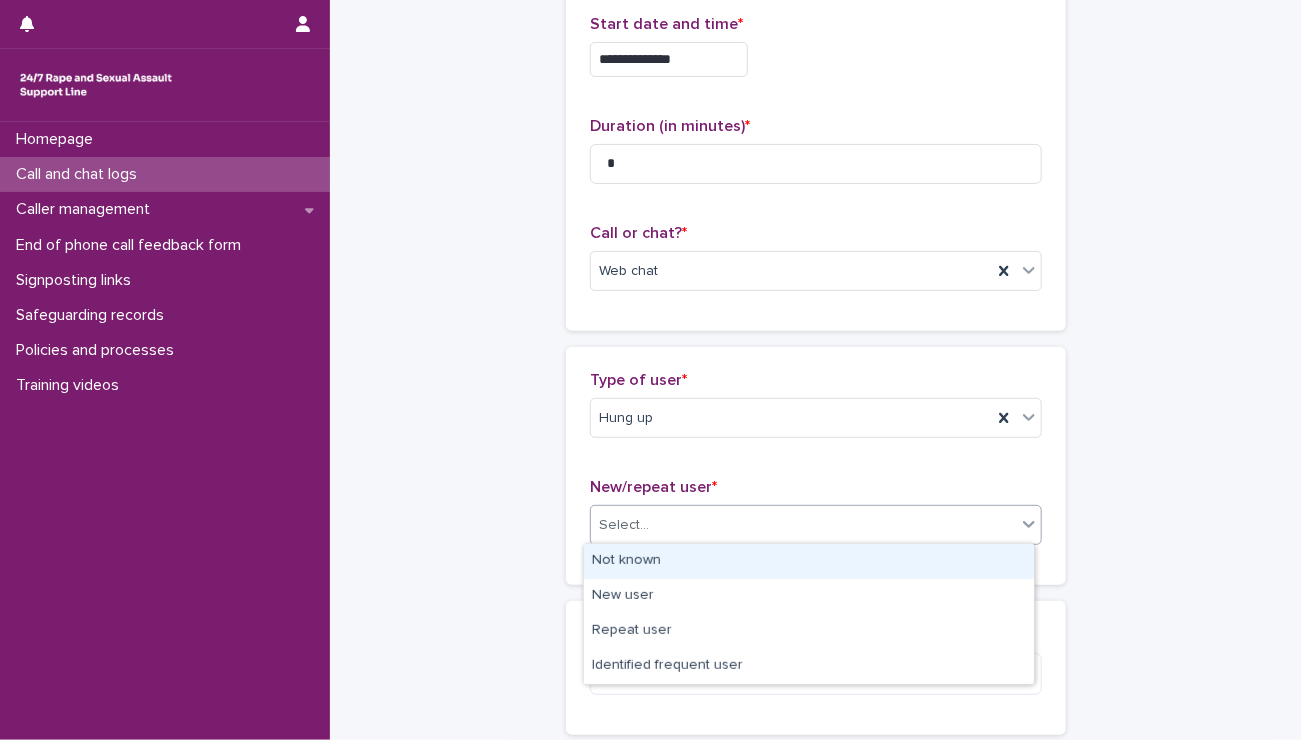 click on "Not known" at bounding box center (809, 561) 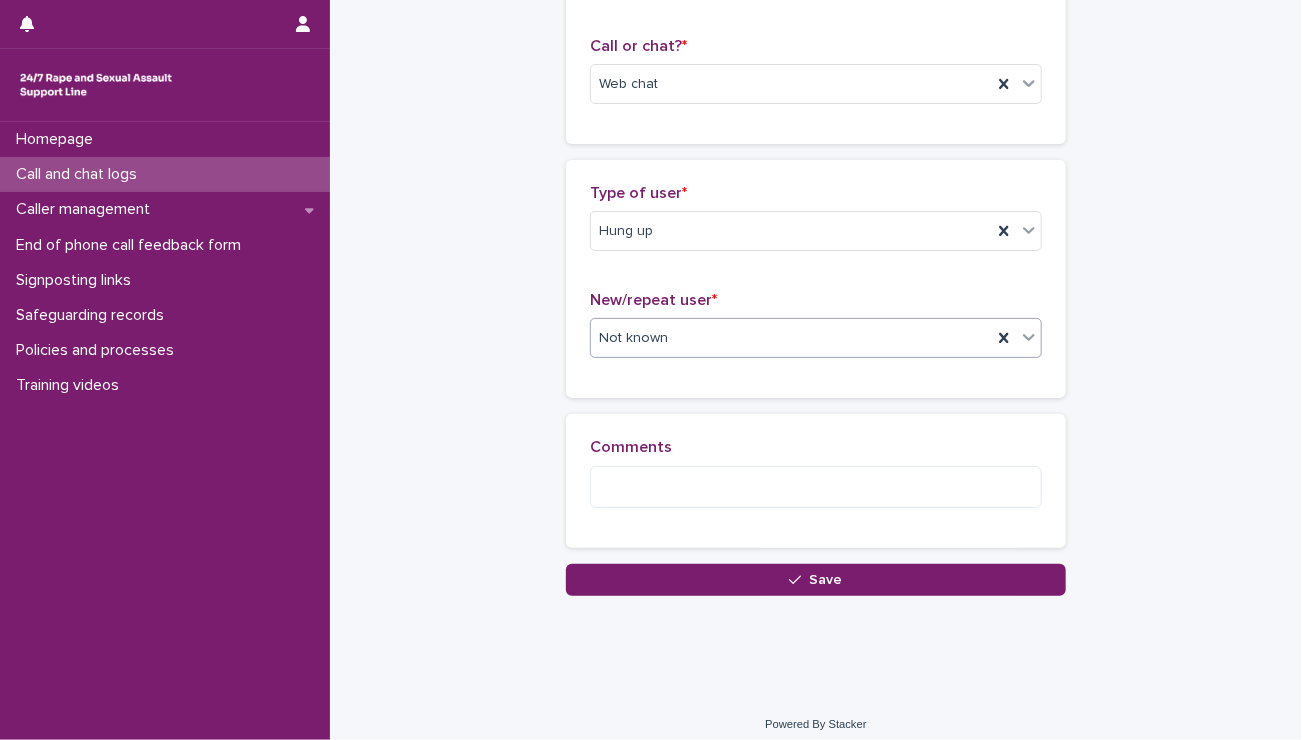 scroll, scrollTop: 322, scrollLeft: 0, axis: vertical 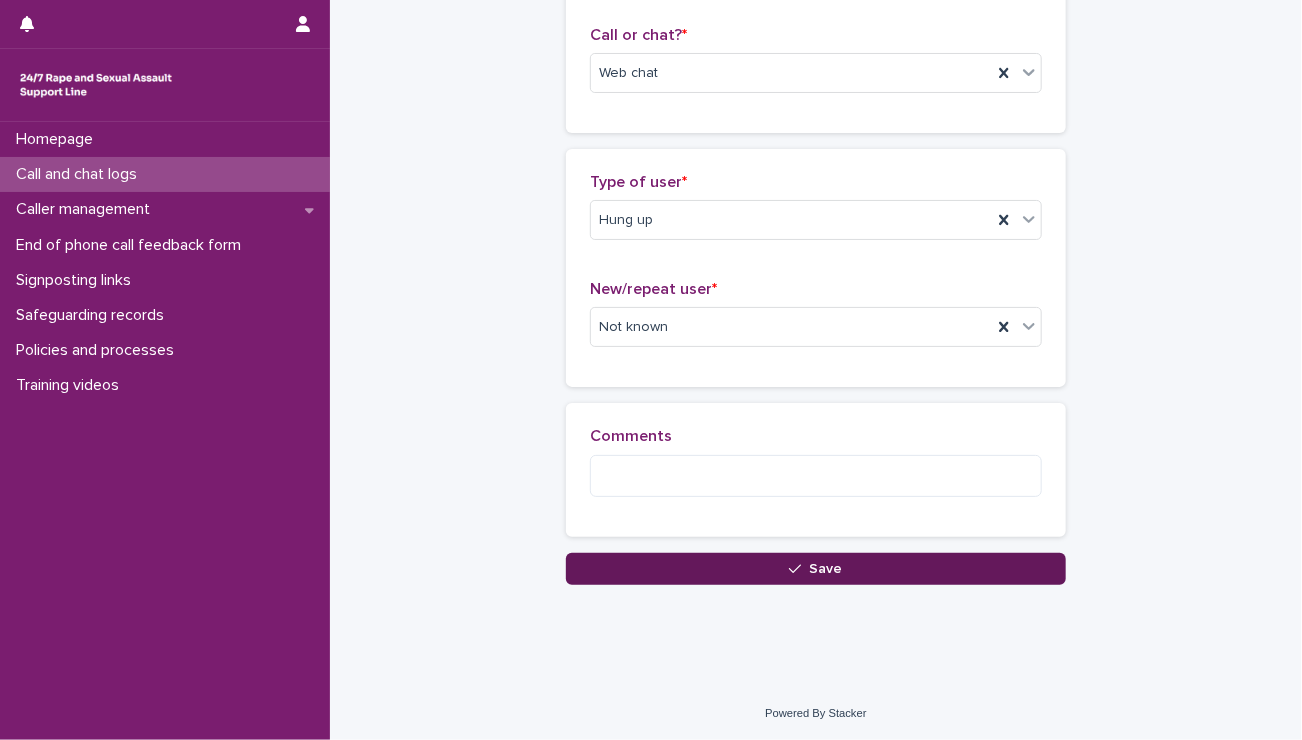 click on "Save" at bounding box center [816, 569] 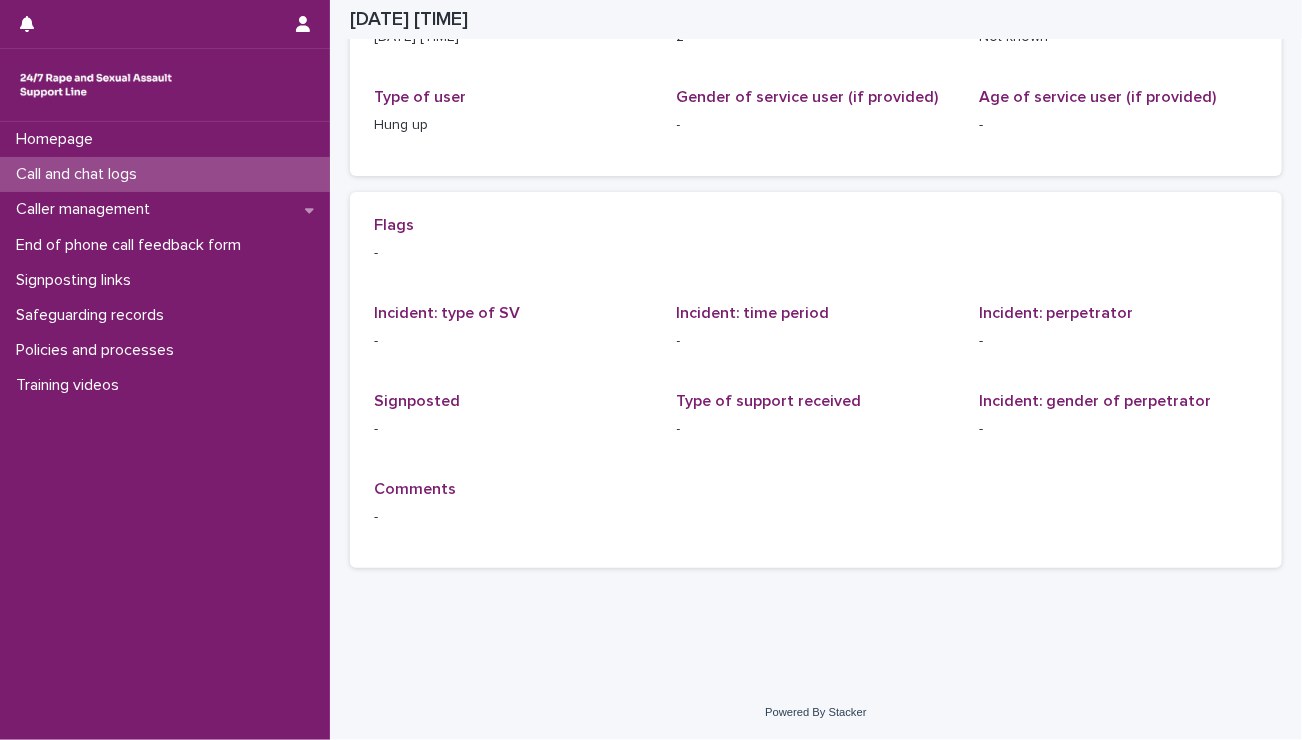 scroll, scrollTop: 0, scrollLeft: 0, axis: both 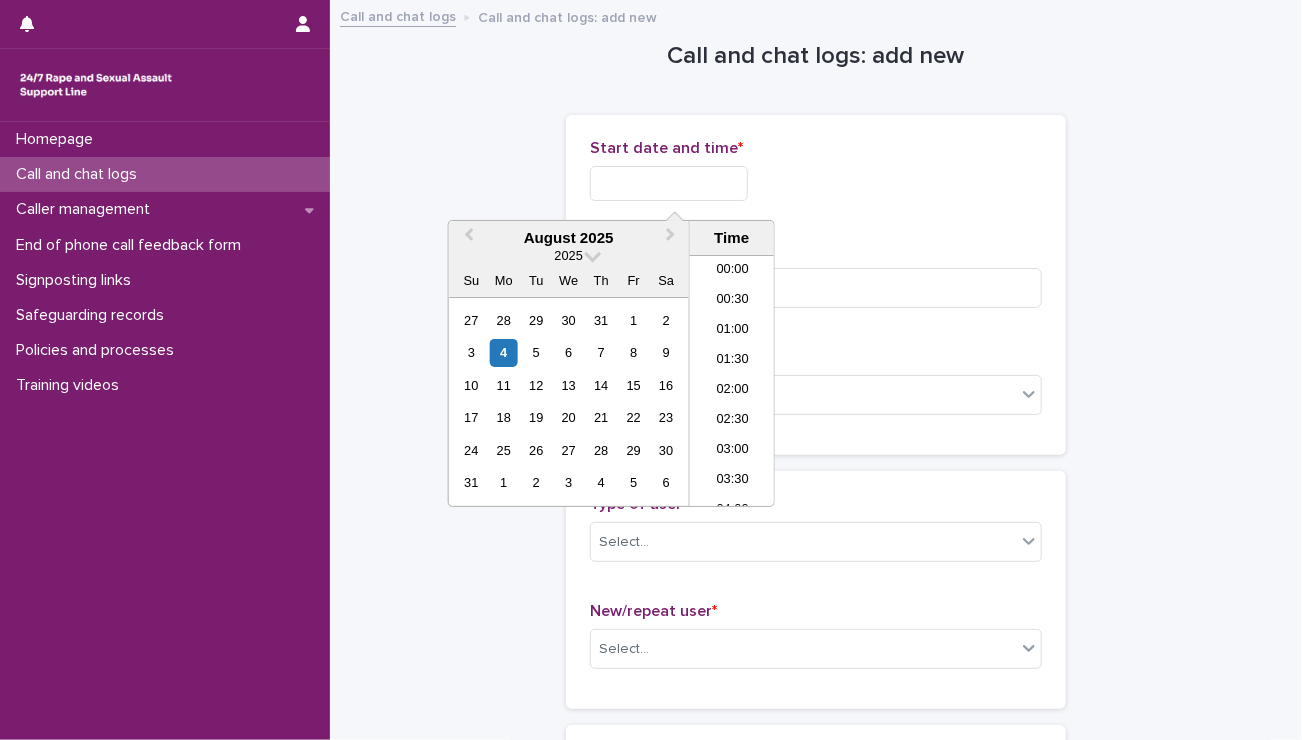 click at bounding box center [669, 183] 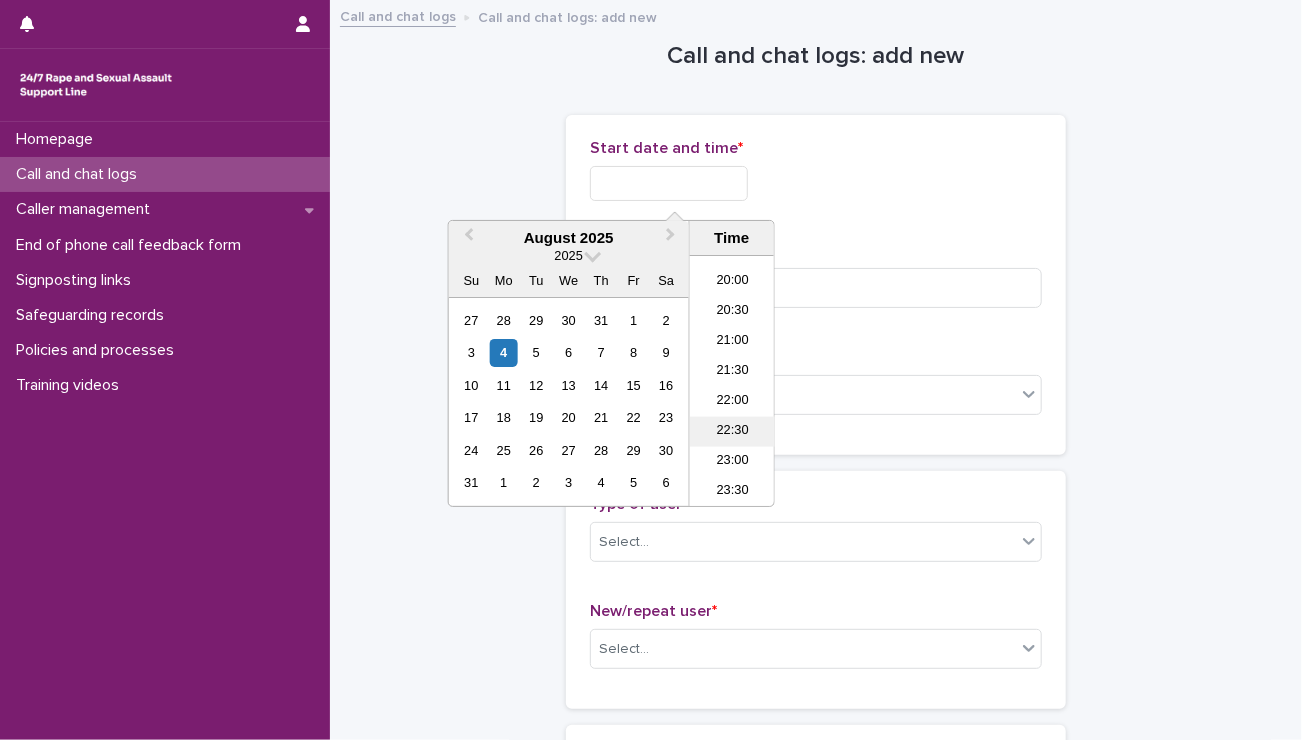 click on "22:30" at bounding box center [732, 432] 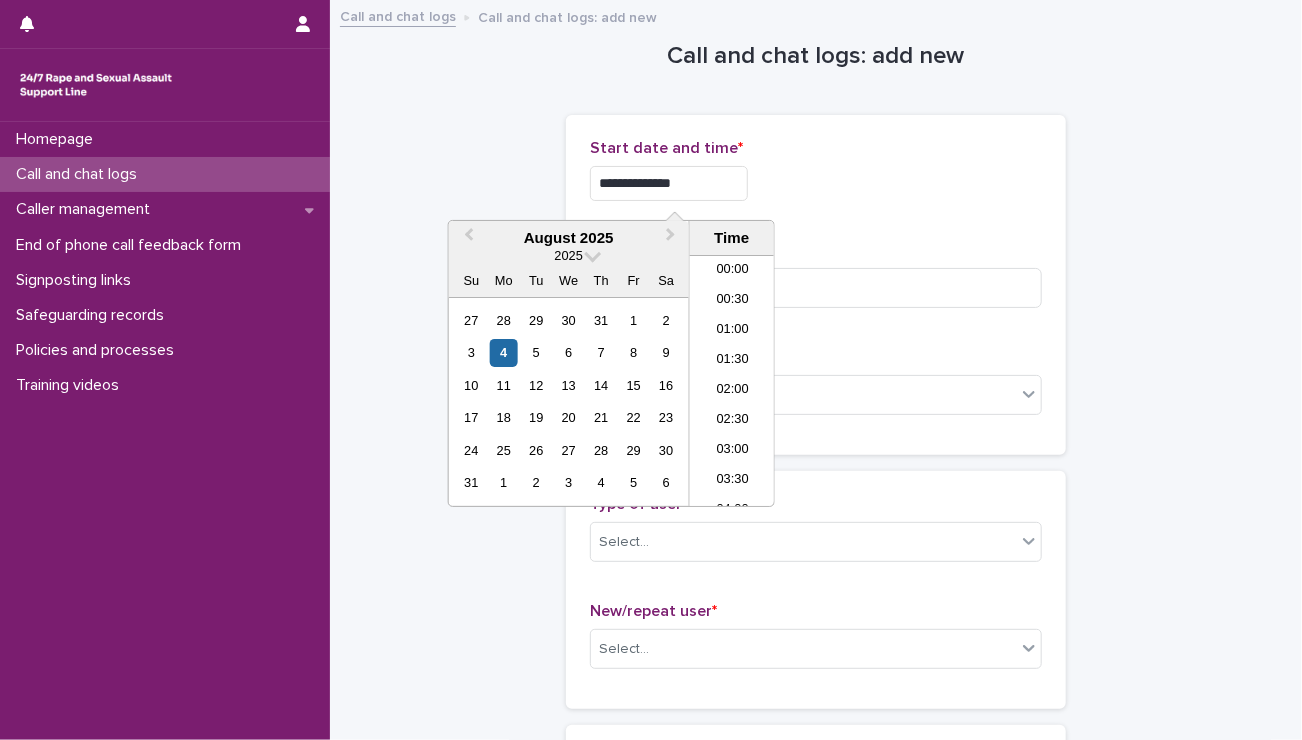 click on "**********" at bounding box center (669, 183) 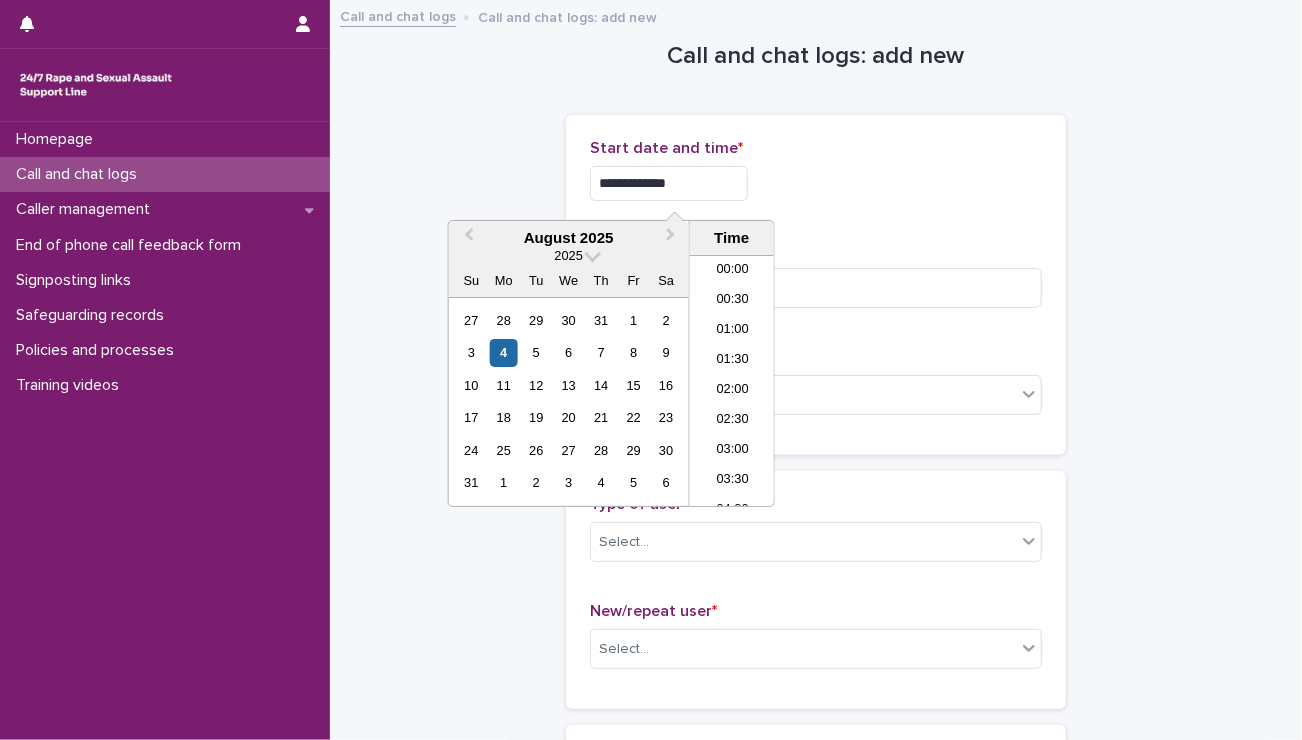 scroll, scrollTop: 1189, scrollLeft: 0, axis: vertical 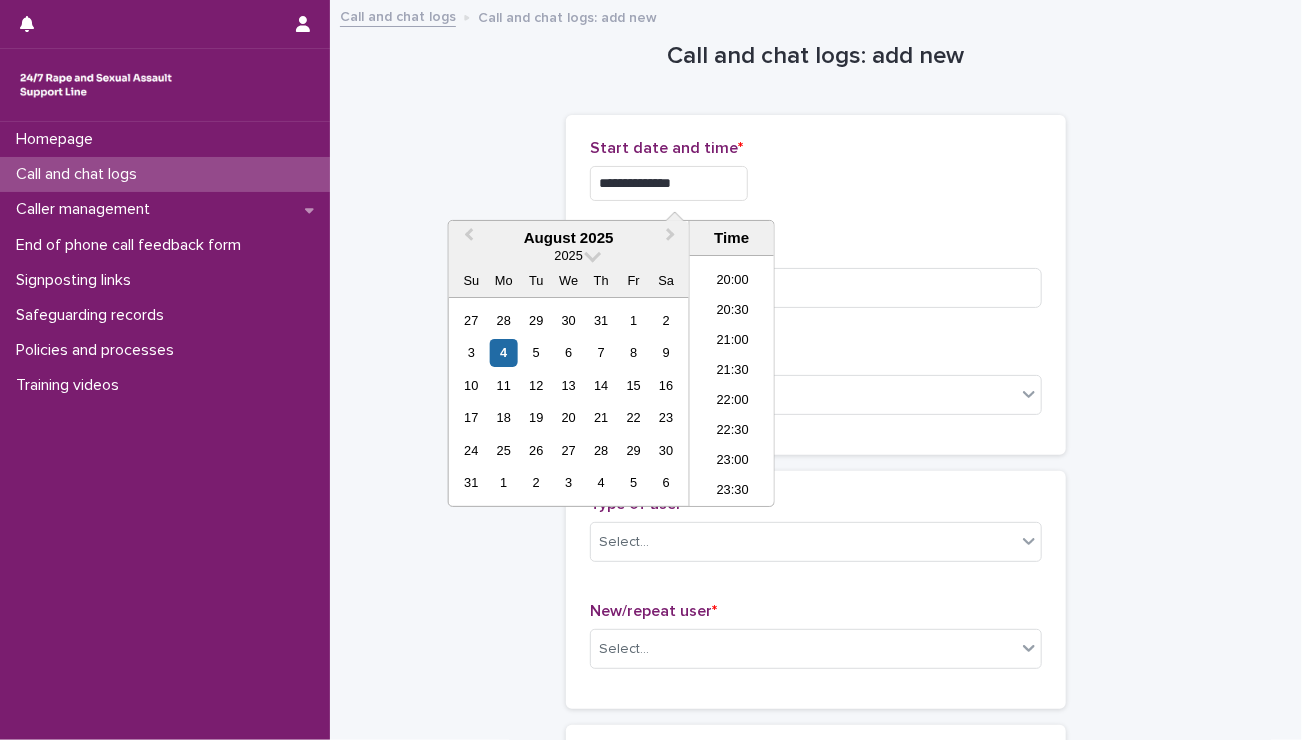 type on "**********" 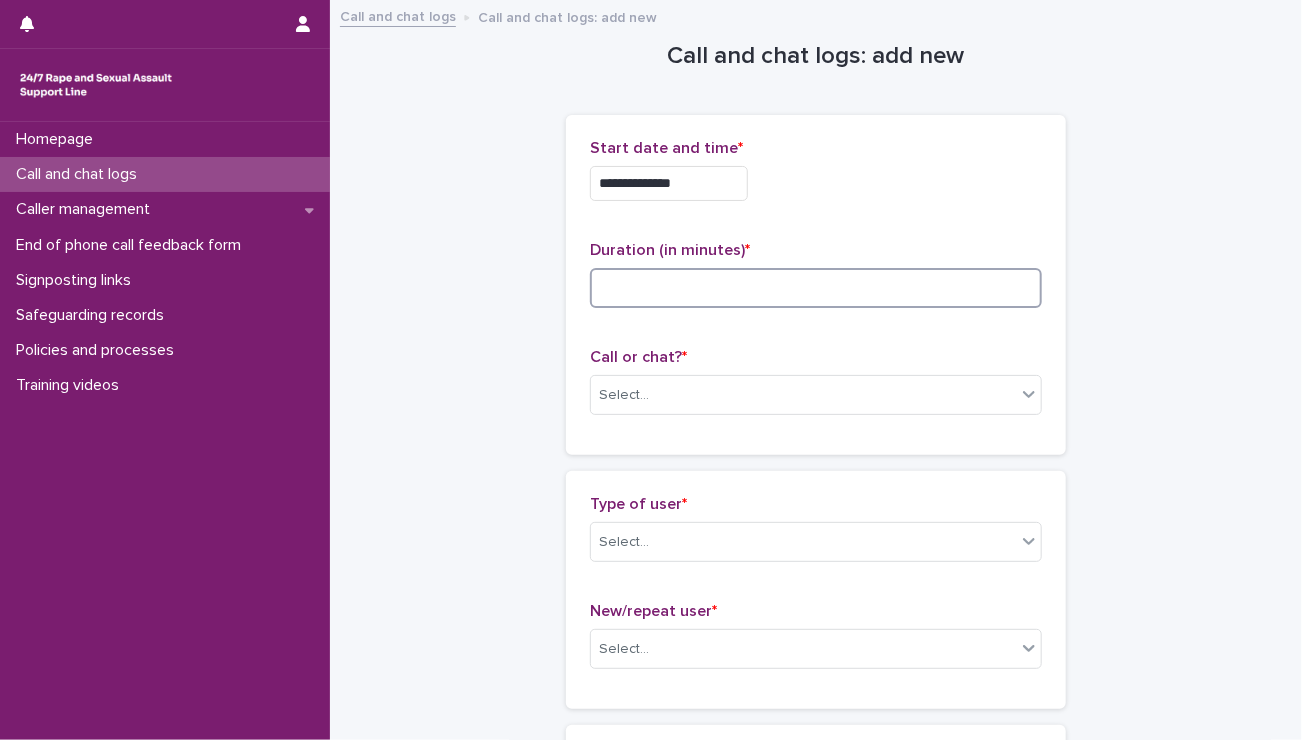 click at bounding box center (816, 288) 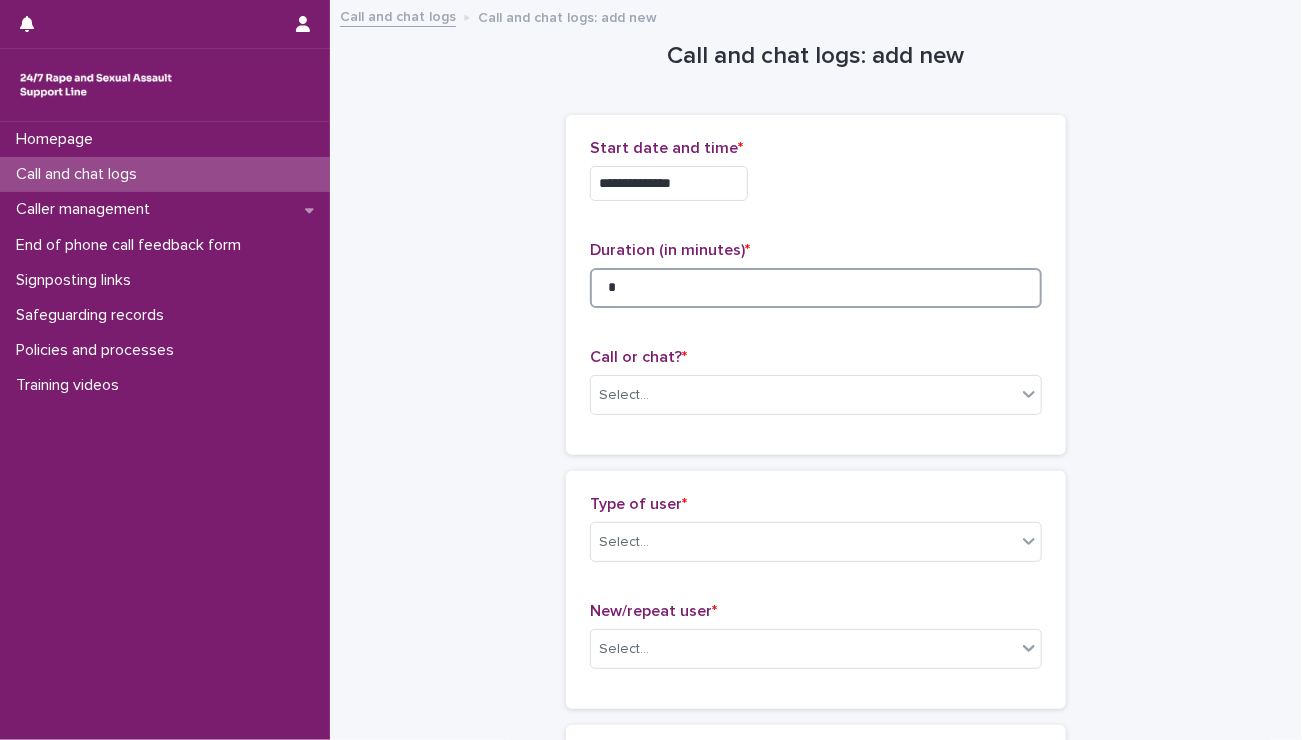 type on "*" 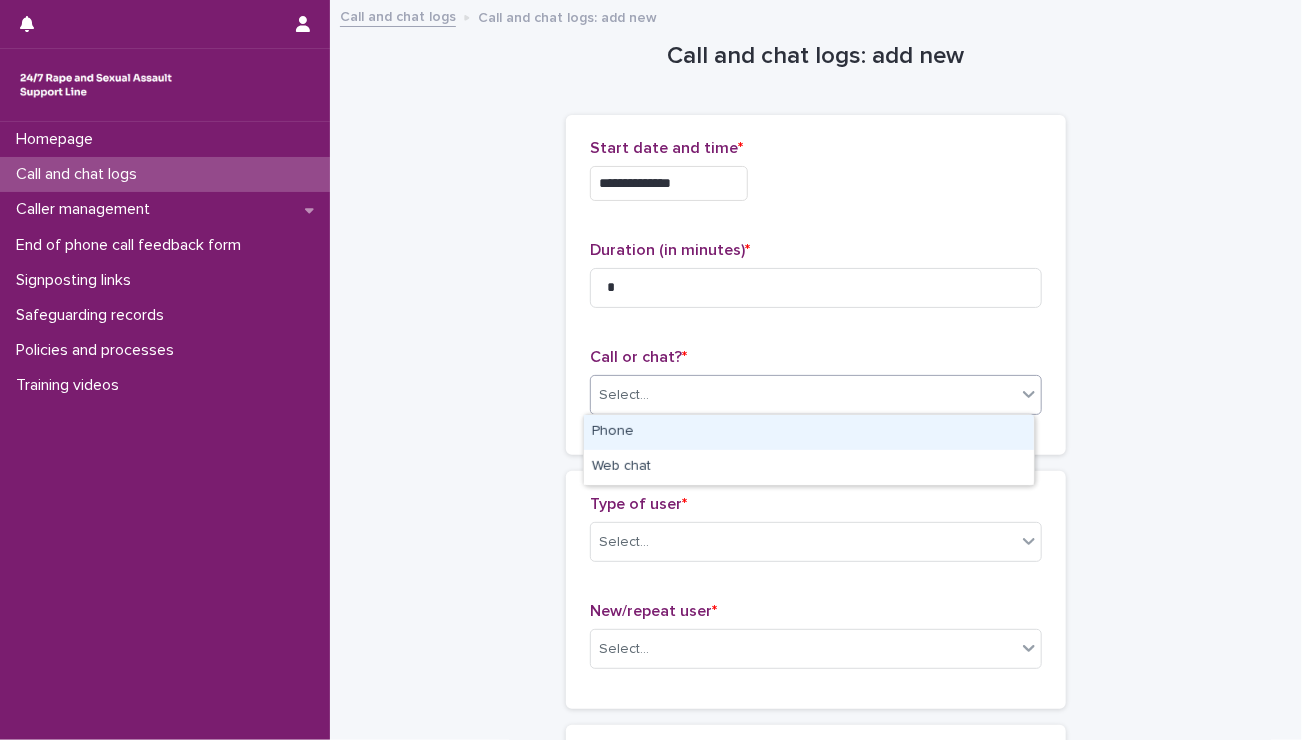 click on "Select..." at bounding box center (803, 395) 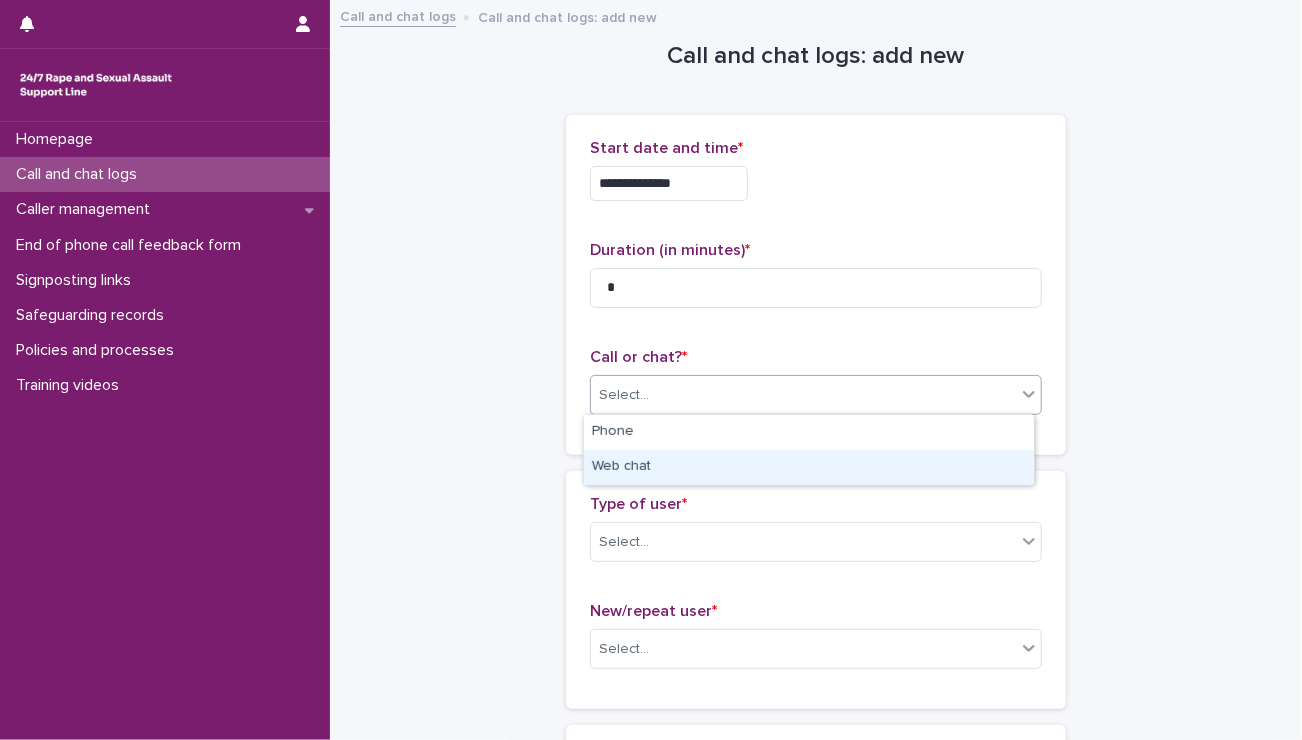 click on "Web chat" at bounding box center [809, 467] 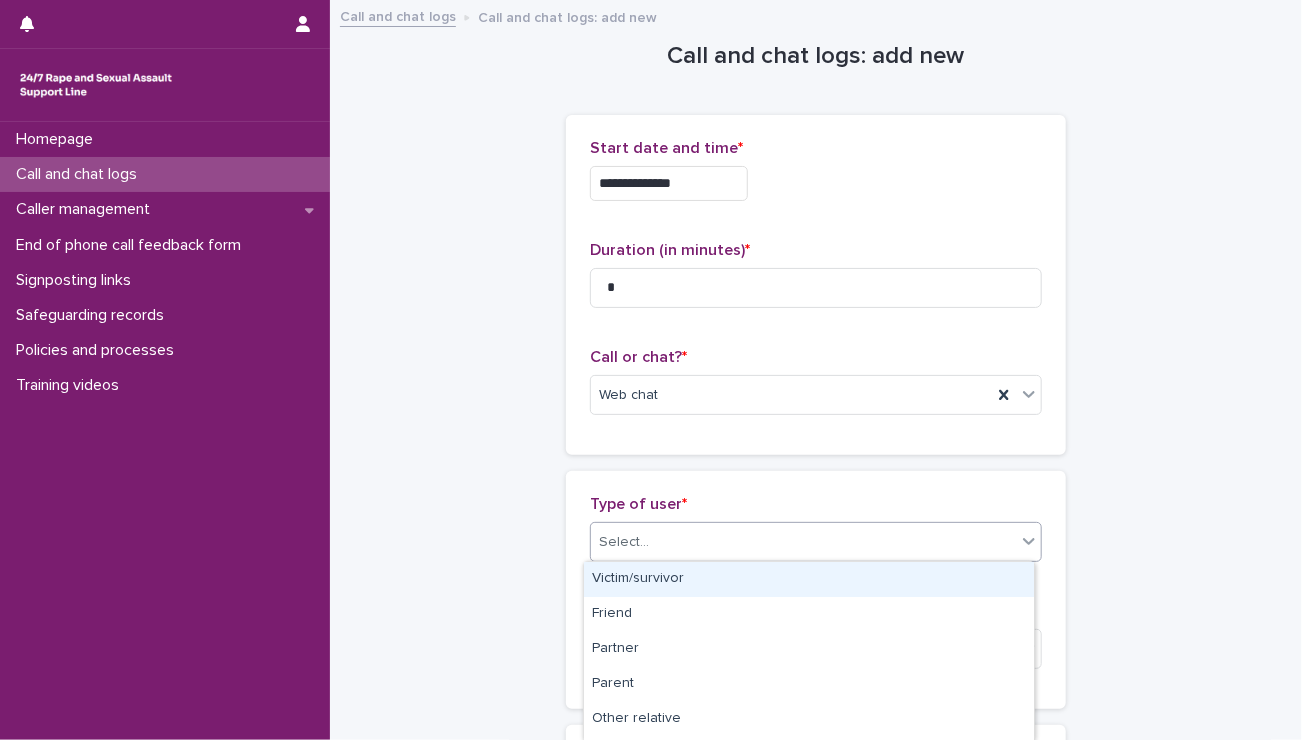 click on "Select..." at bounding box center (624, 542) 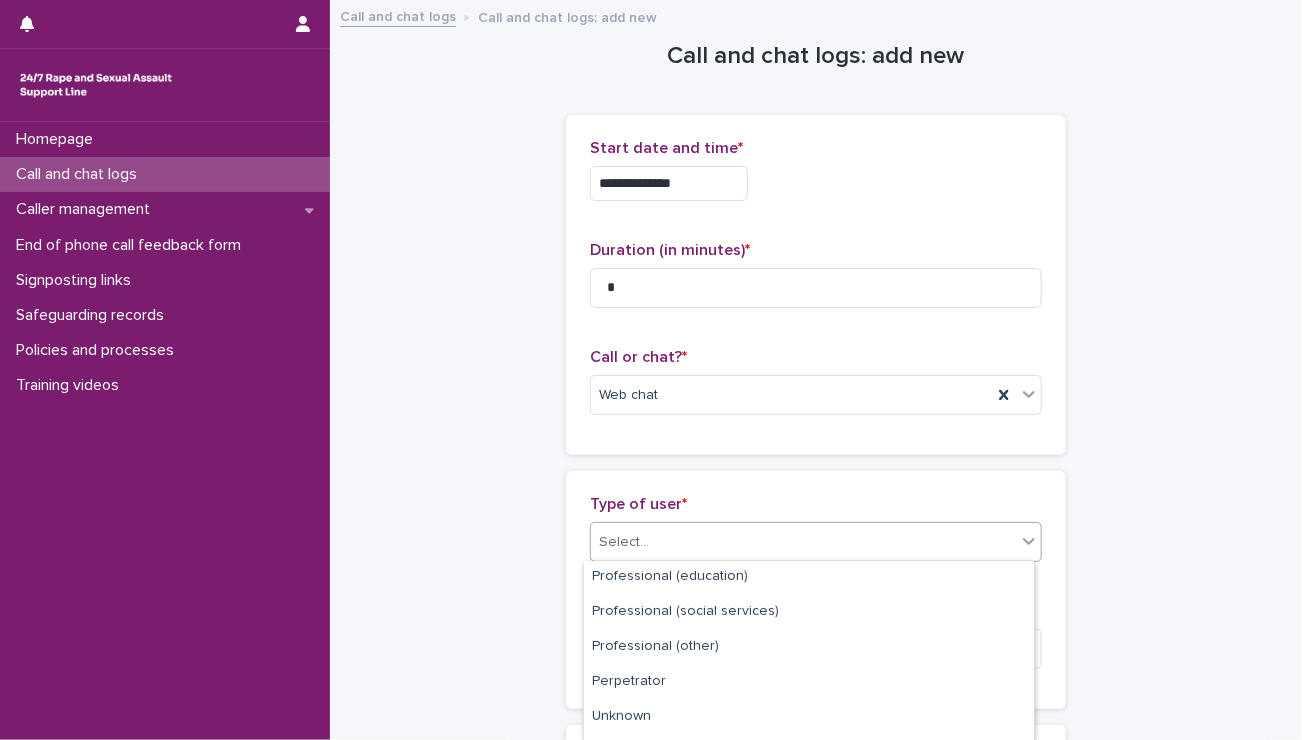 scroll, scrollTop: 345, scrollLeft: 0, axis: vertical 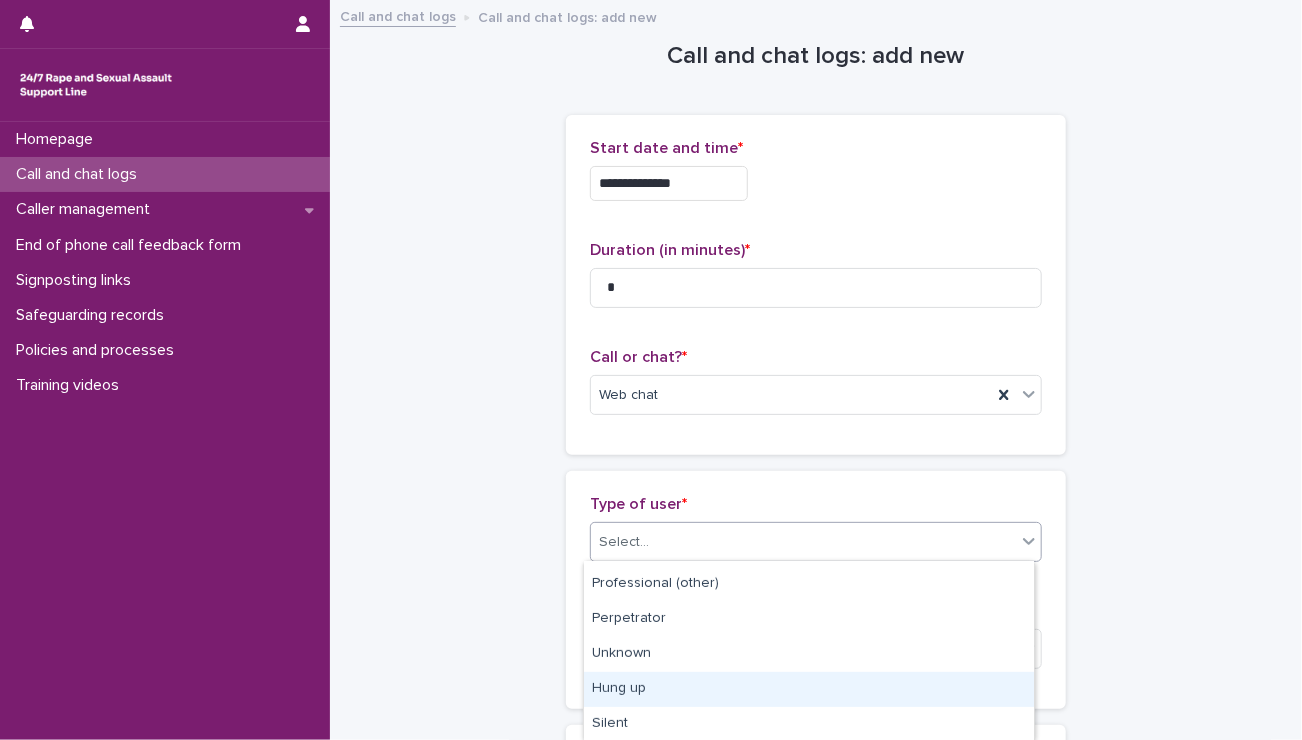 click on "Hung up" at bounding box center (809, 689) 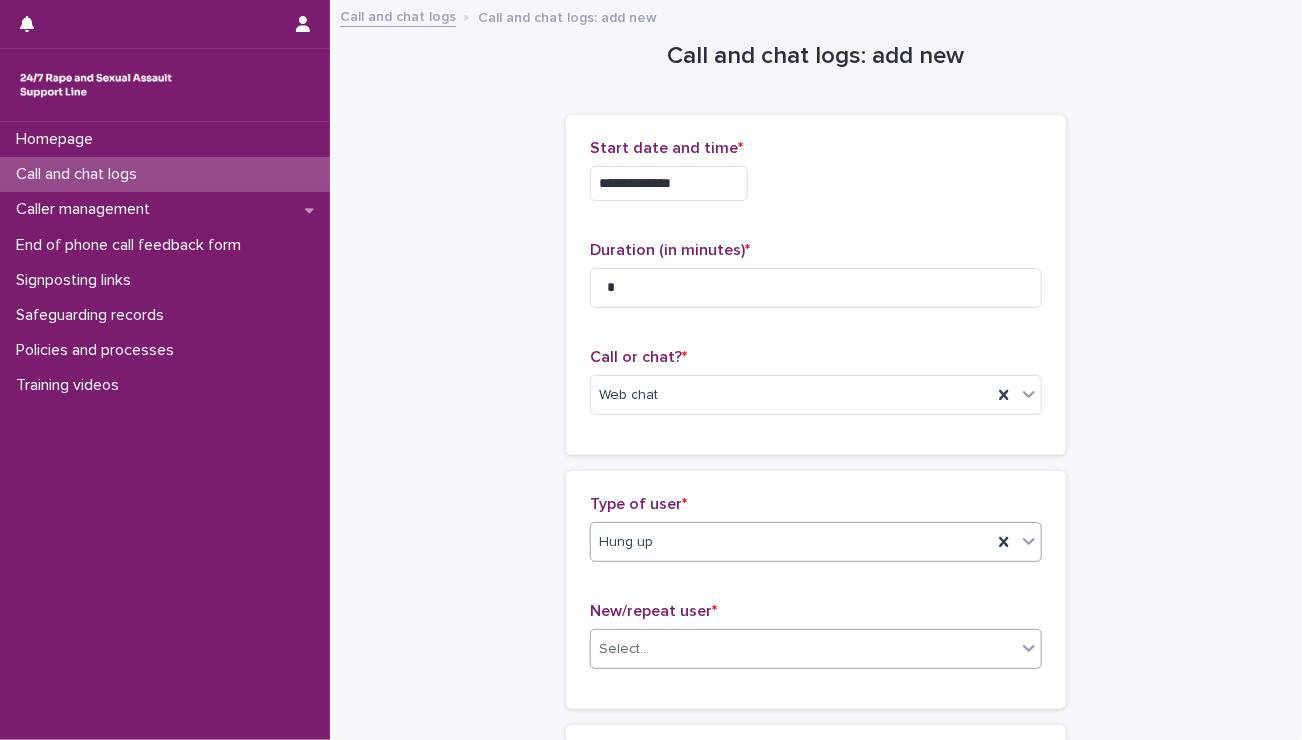 click on "Select..." at bounding box center [803, 649] 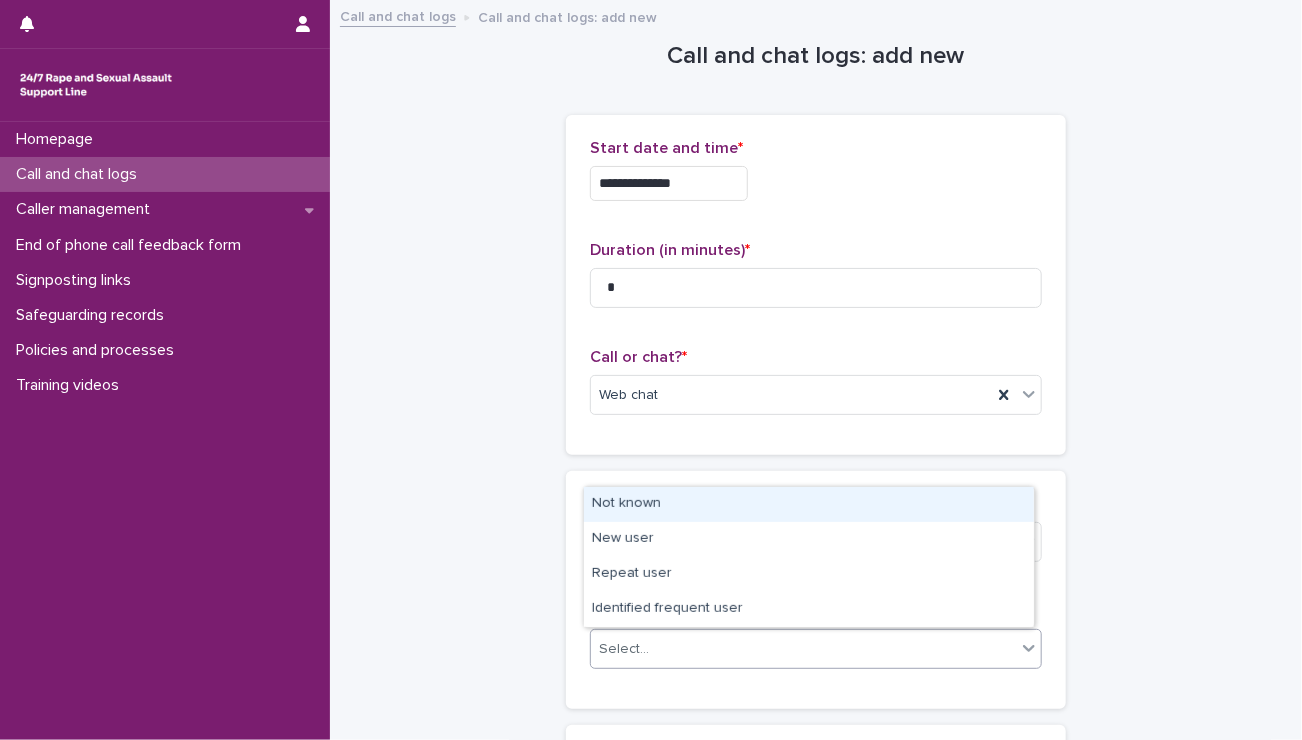 click on "Not known" at bounding box center (809, 504) 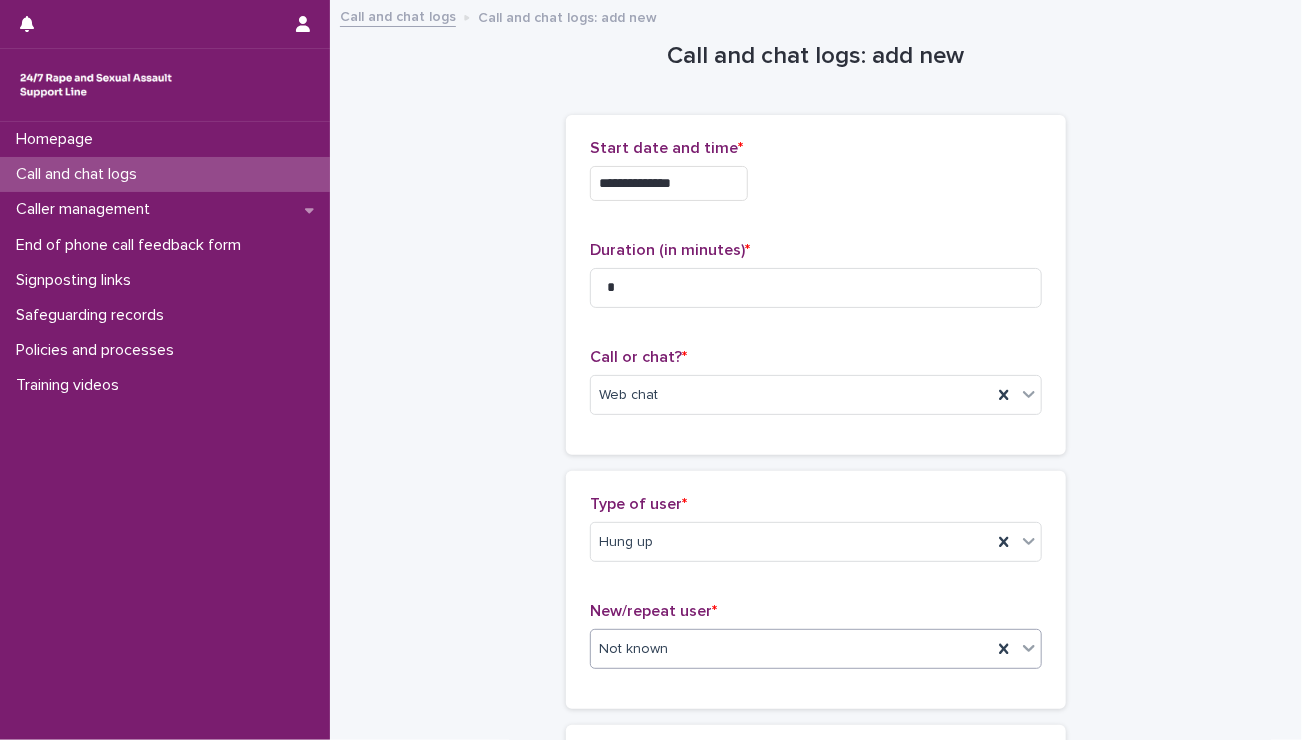 scroll, scrollTop: 191, scrollLeft: 0, axis: vertical 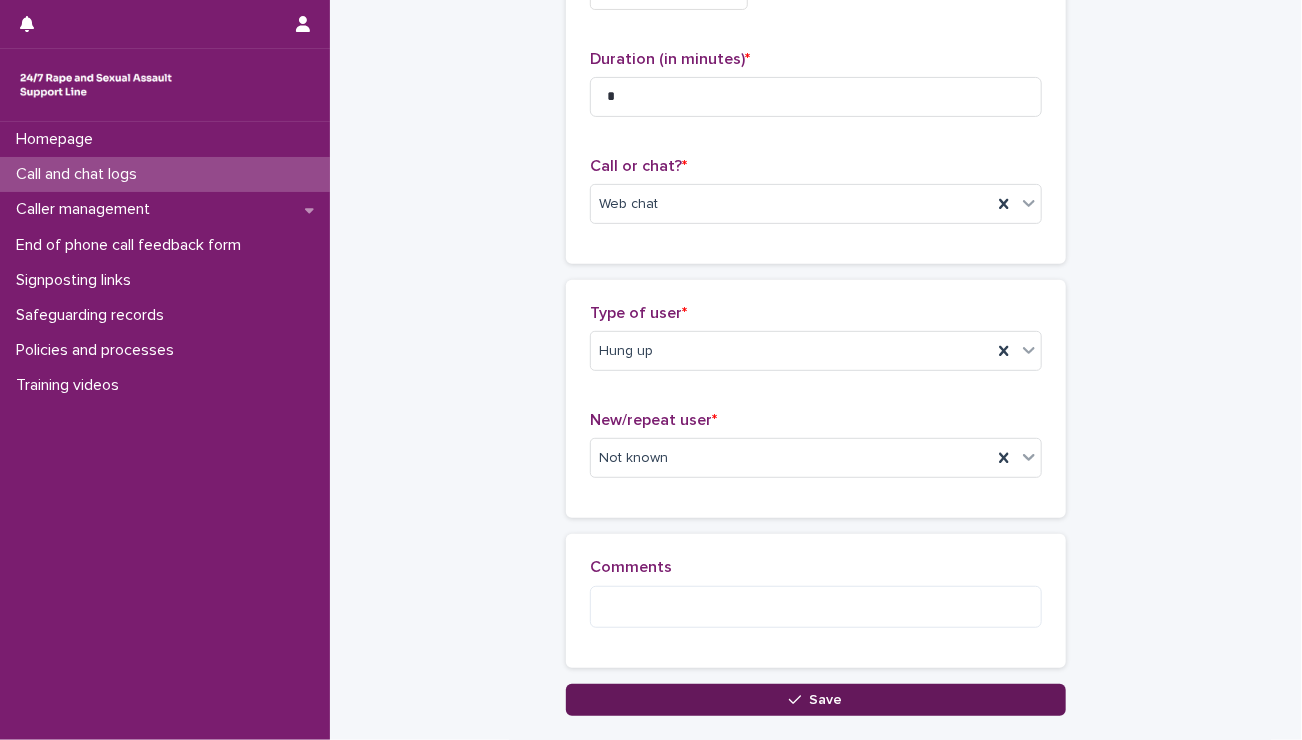 click on "Save" at bounding box center (816, 700) 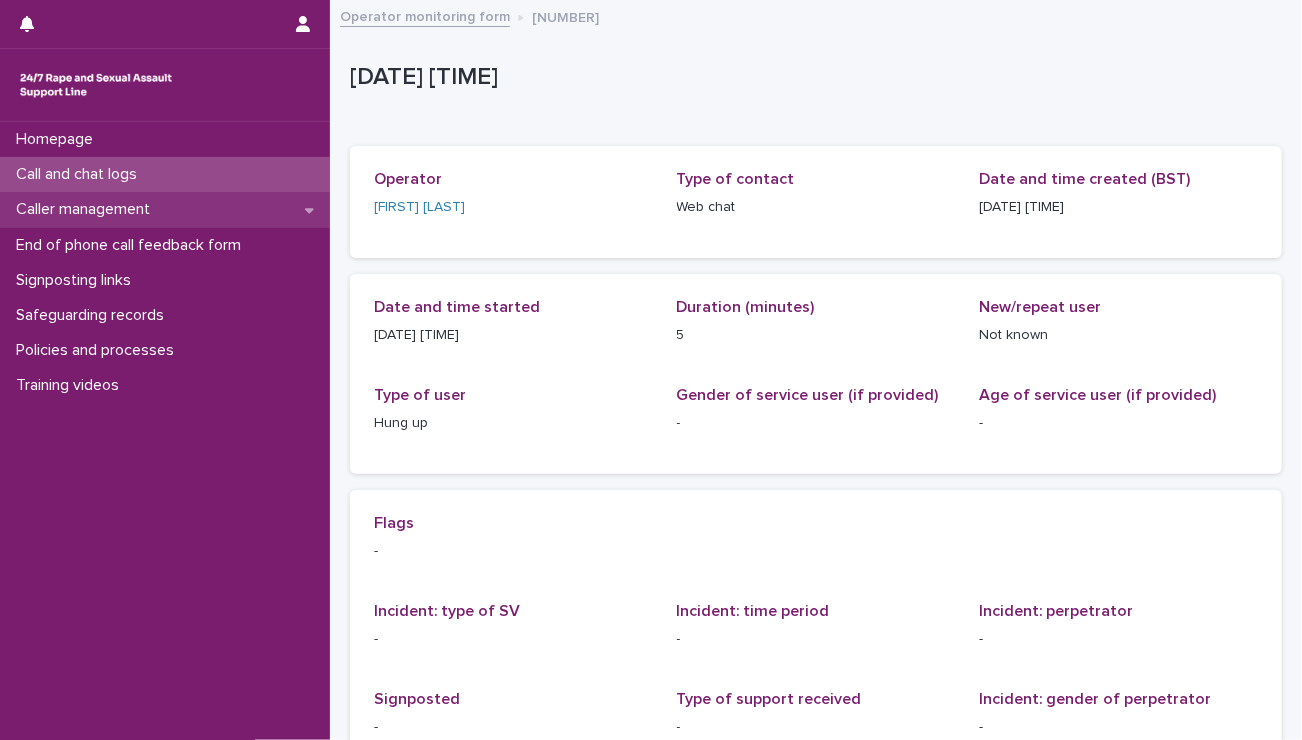 scroll, scrollTop: 298, scrollLeft: 0, axis: vertical 